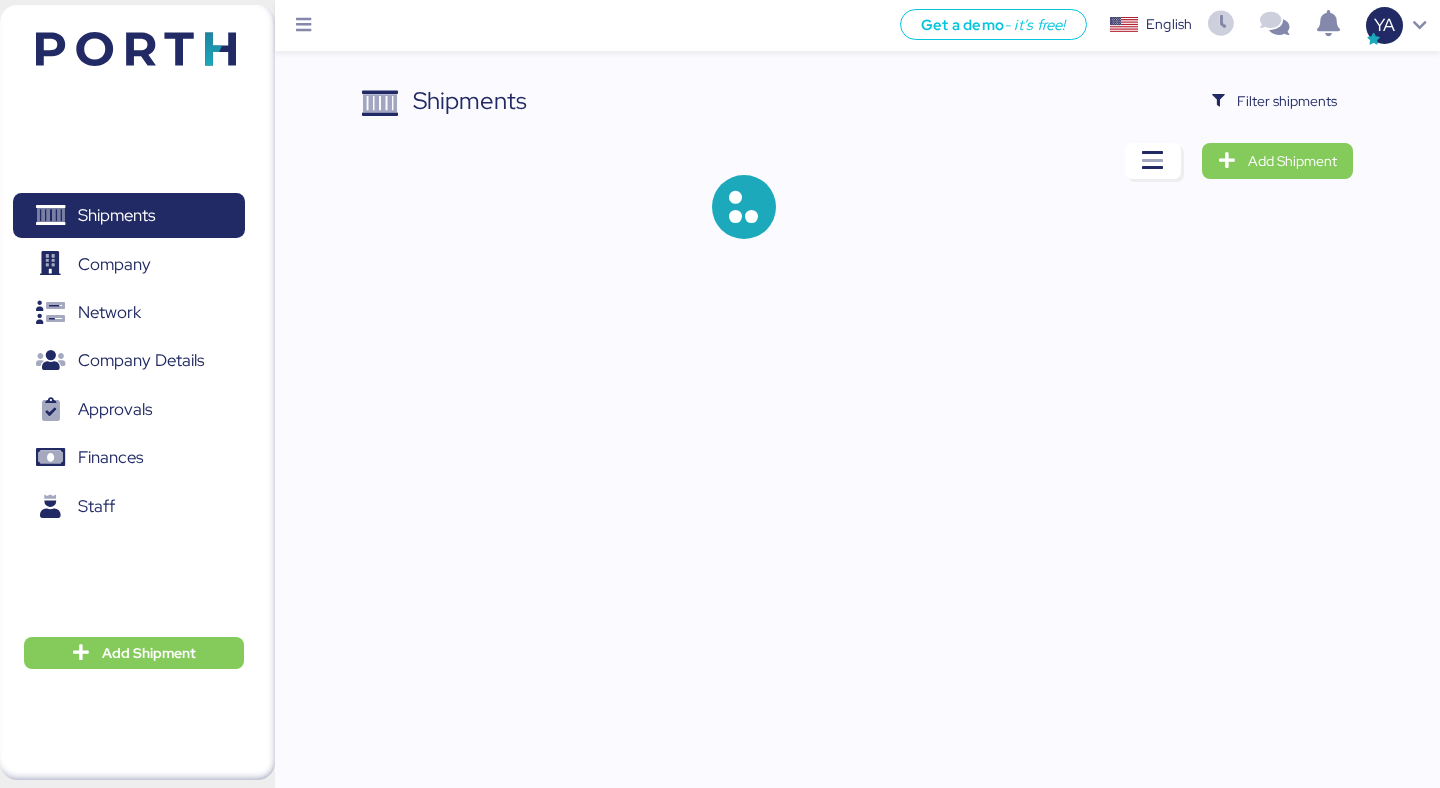 scroll, scrollTop: 0, scrollLeft: 0, axis: both 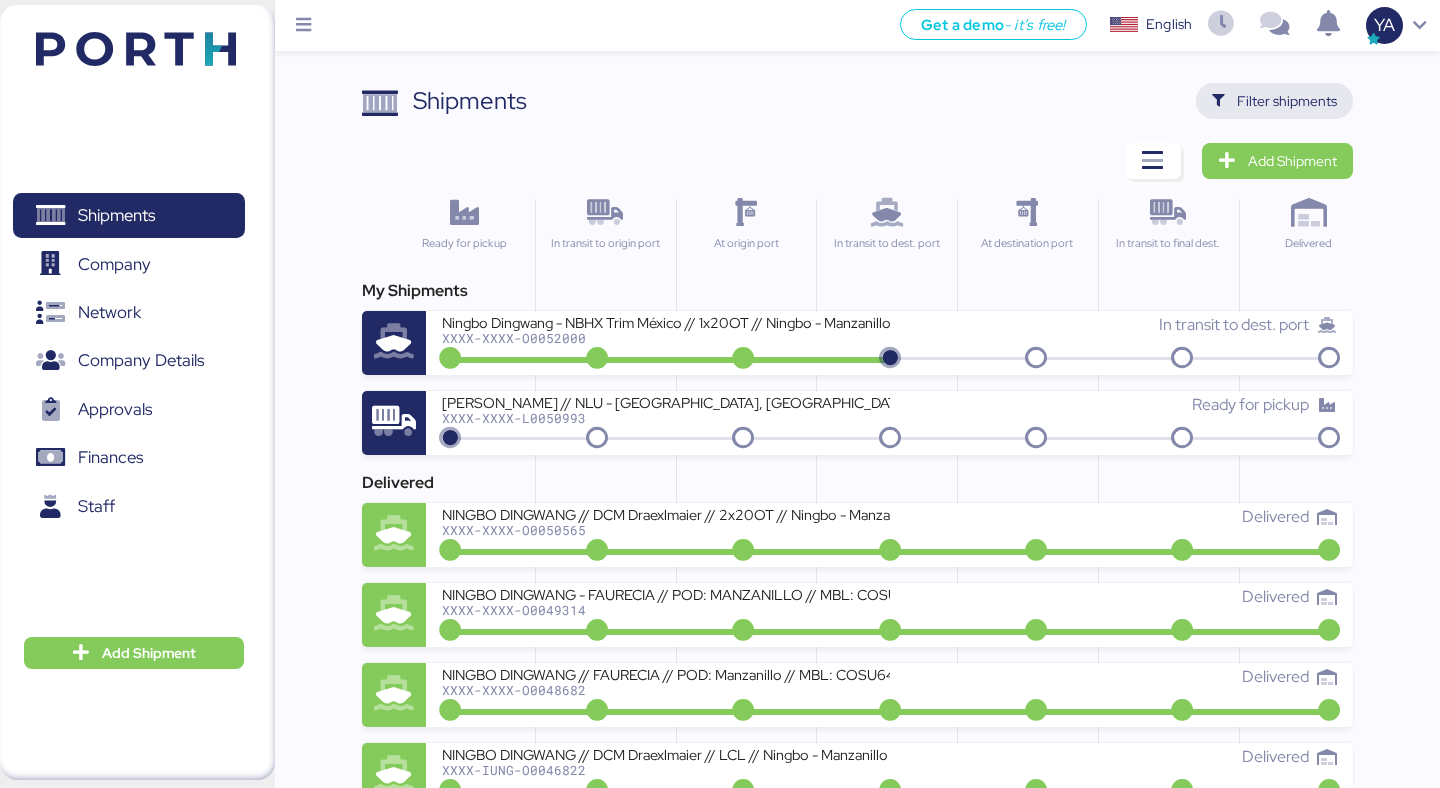 click on "Filter shipments" at bounding box center [1274, 101] 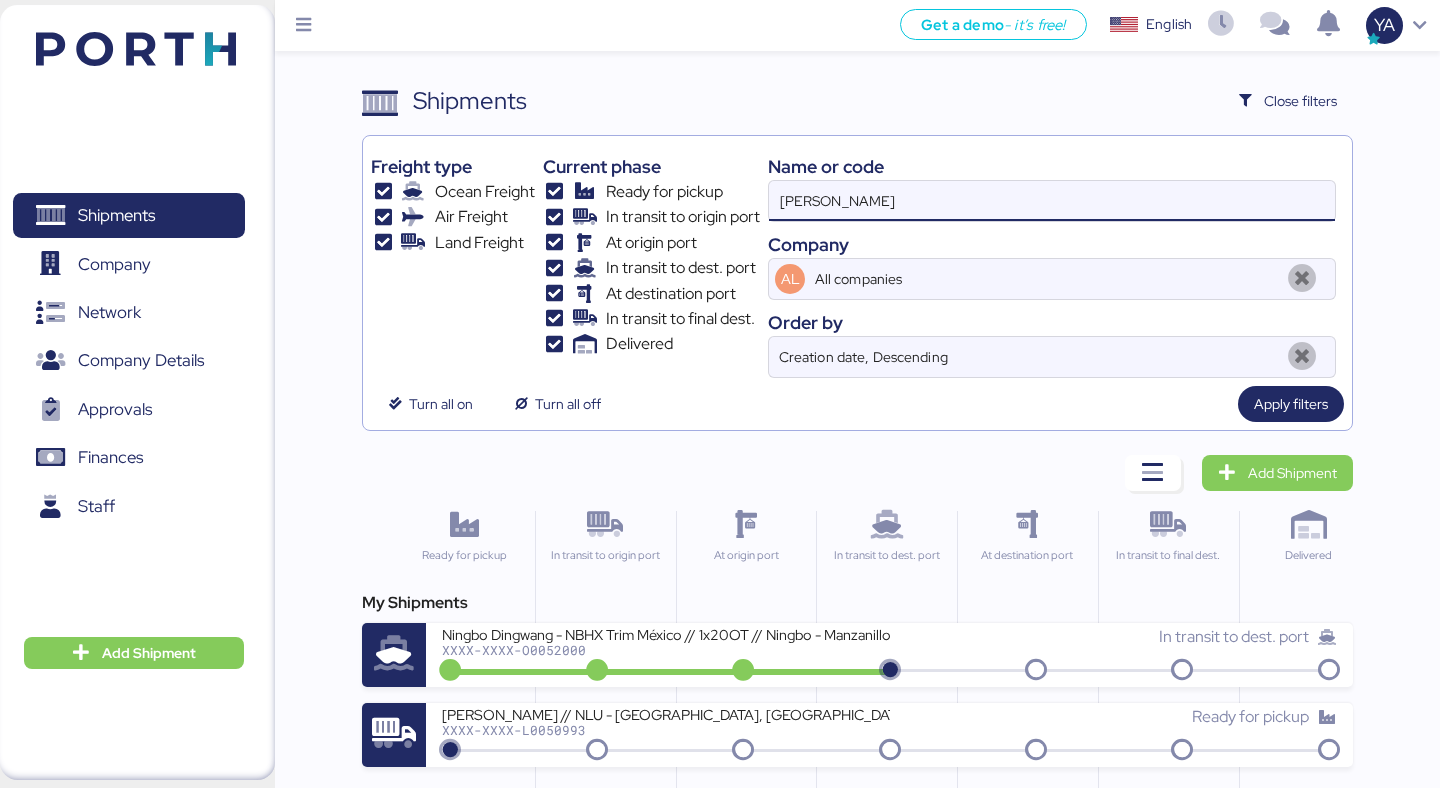 click on "[PERSON_NAME]" at bounding box center [1052, 201] 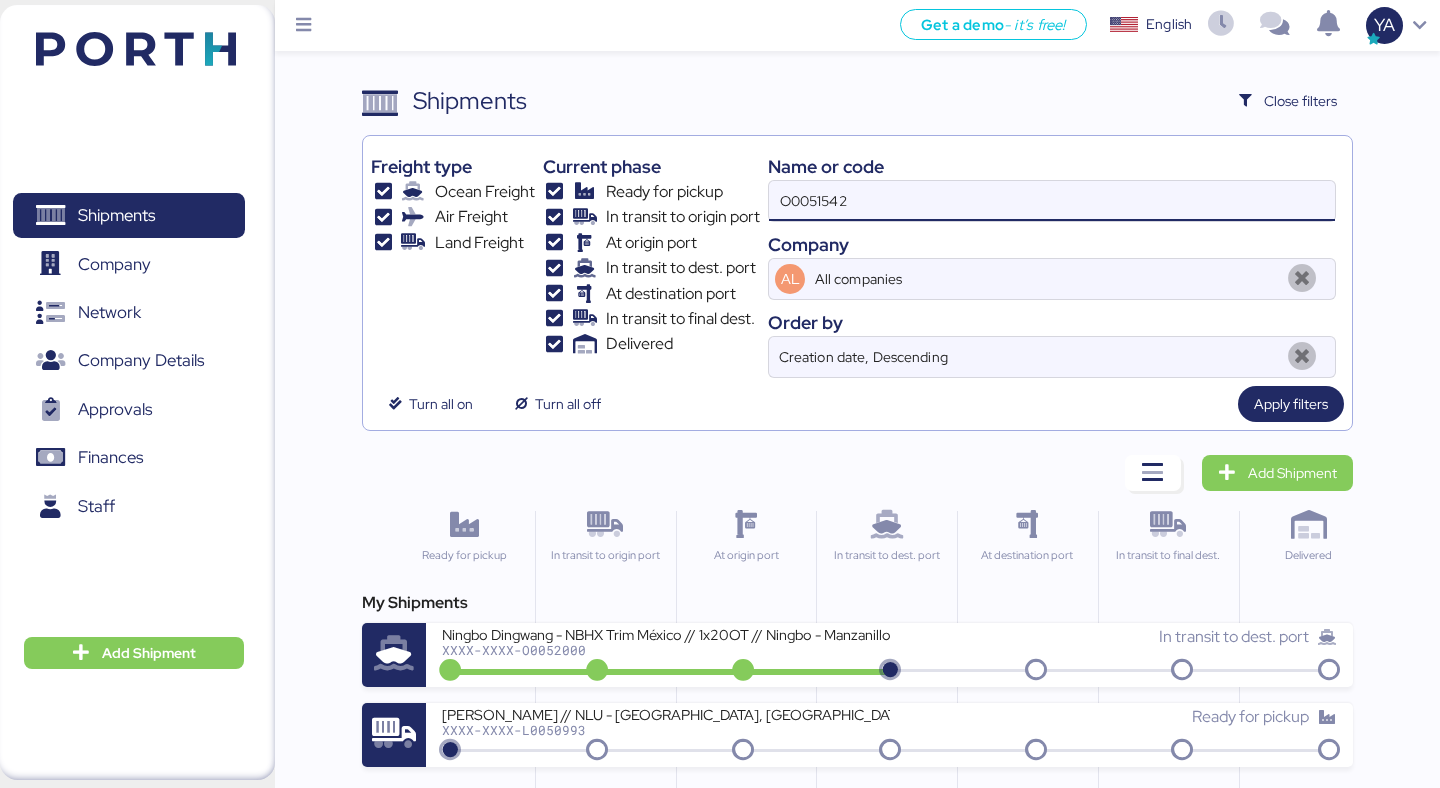 type on "O0051542" 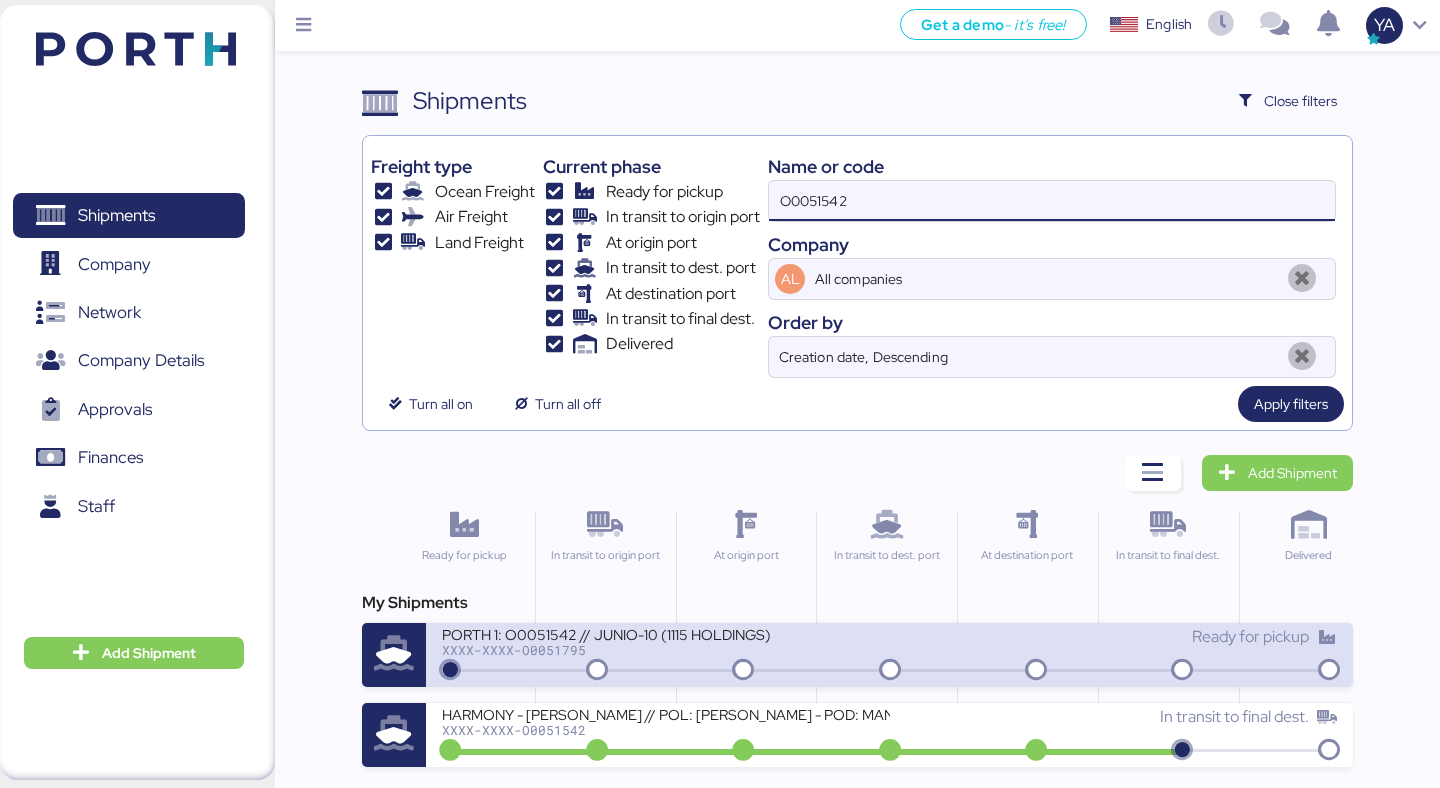 click on "PORTH 1: O0051542 // JUNIO-10 (1115 HOLDINGS)" at bounding box center (665, 633) 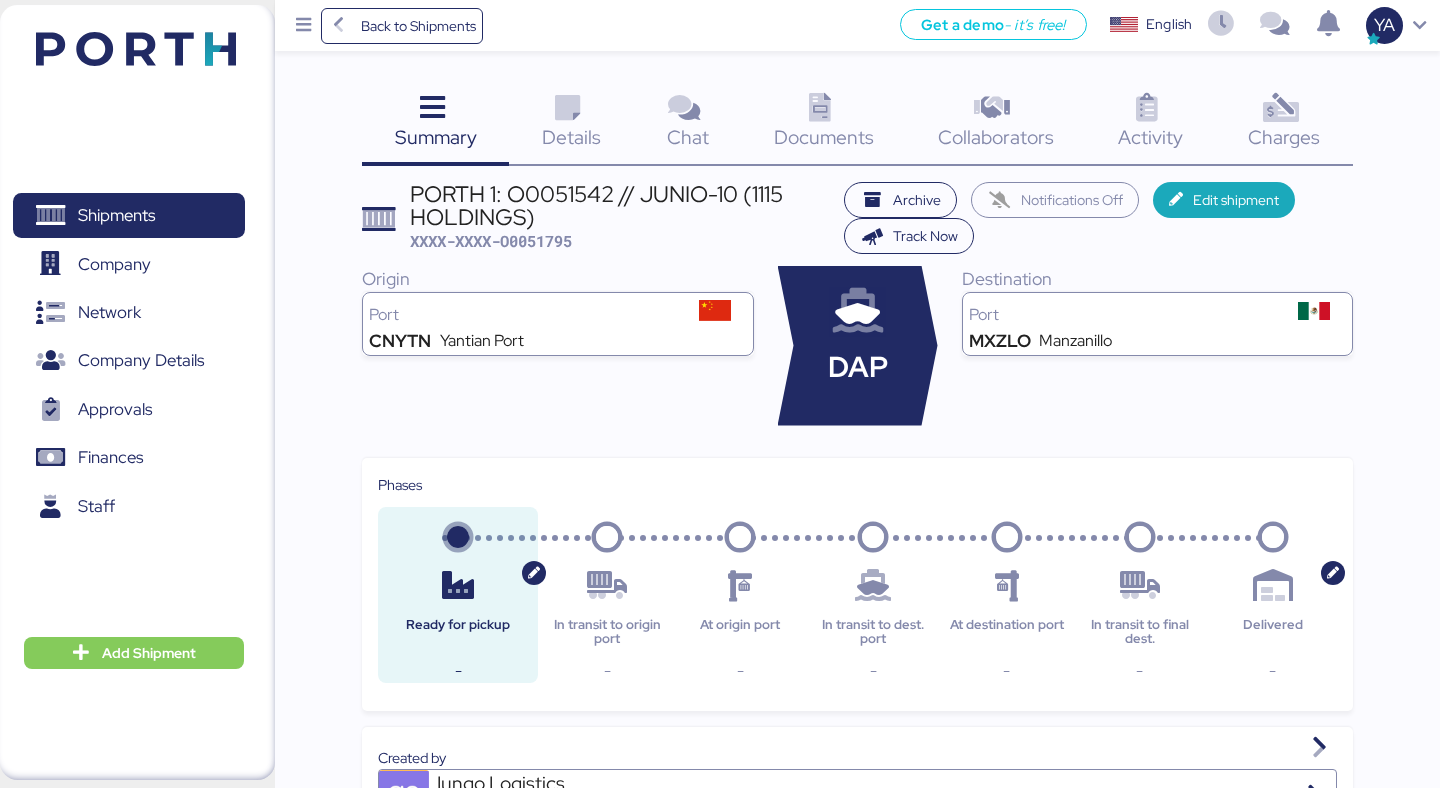 click on "Charges" at bounding box center [1284, 137] 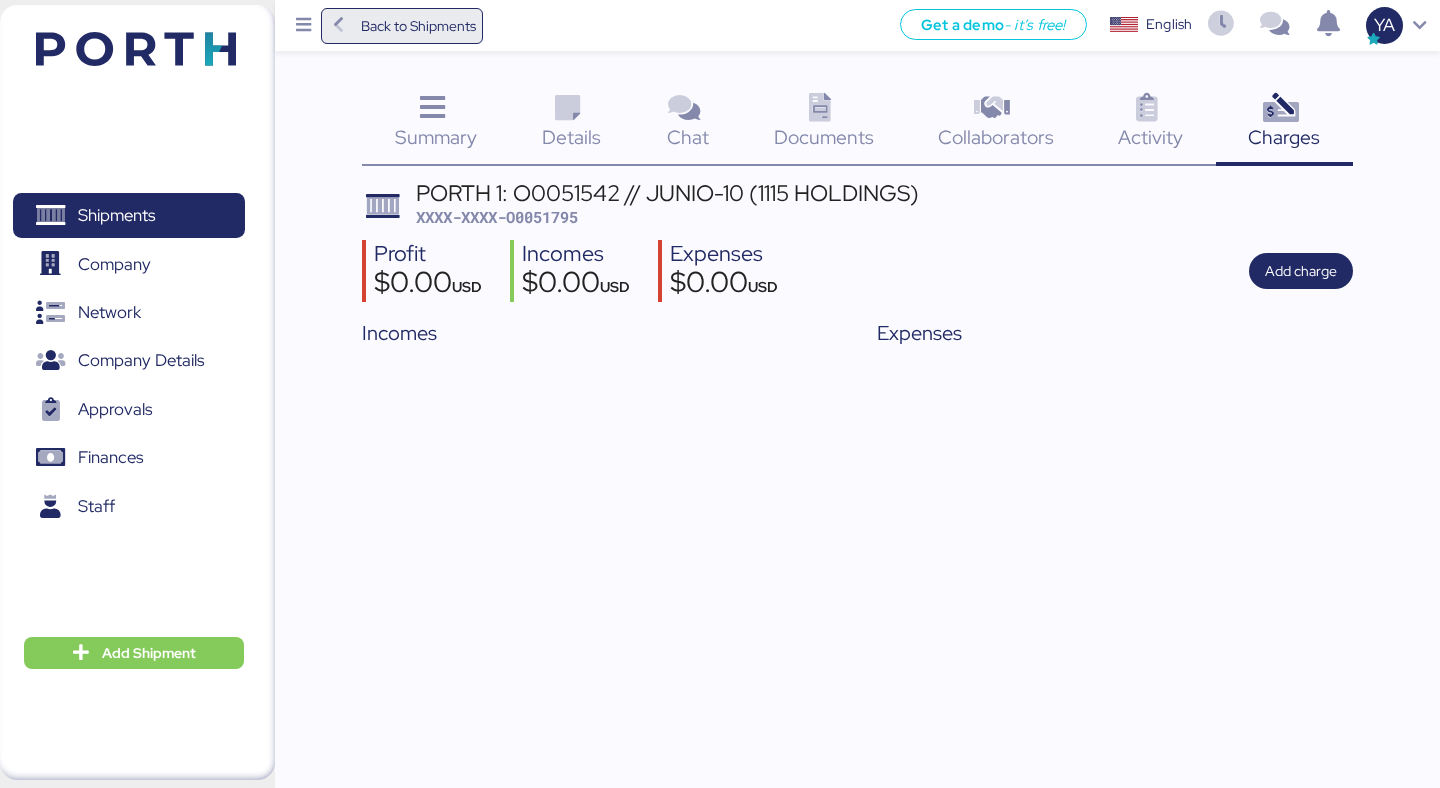 click on "Back to Shipments" at bounding box center (402, 26) 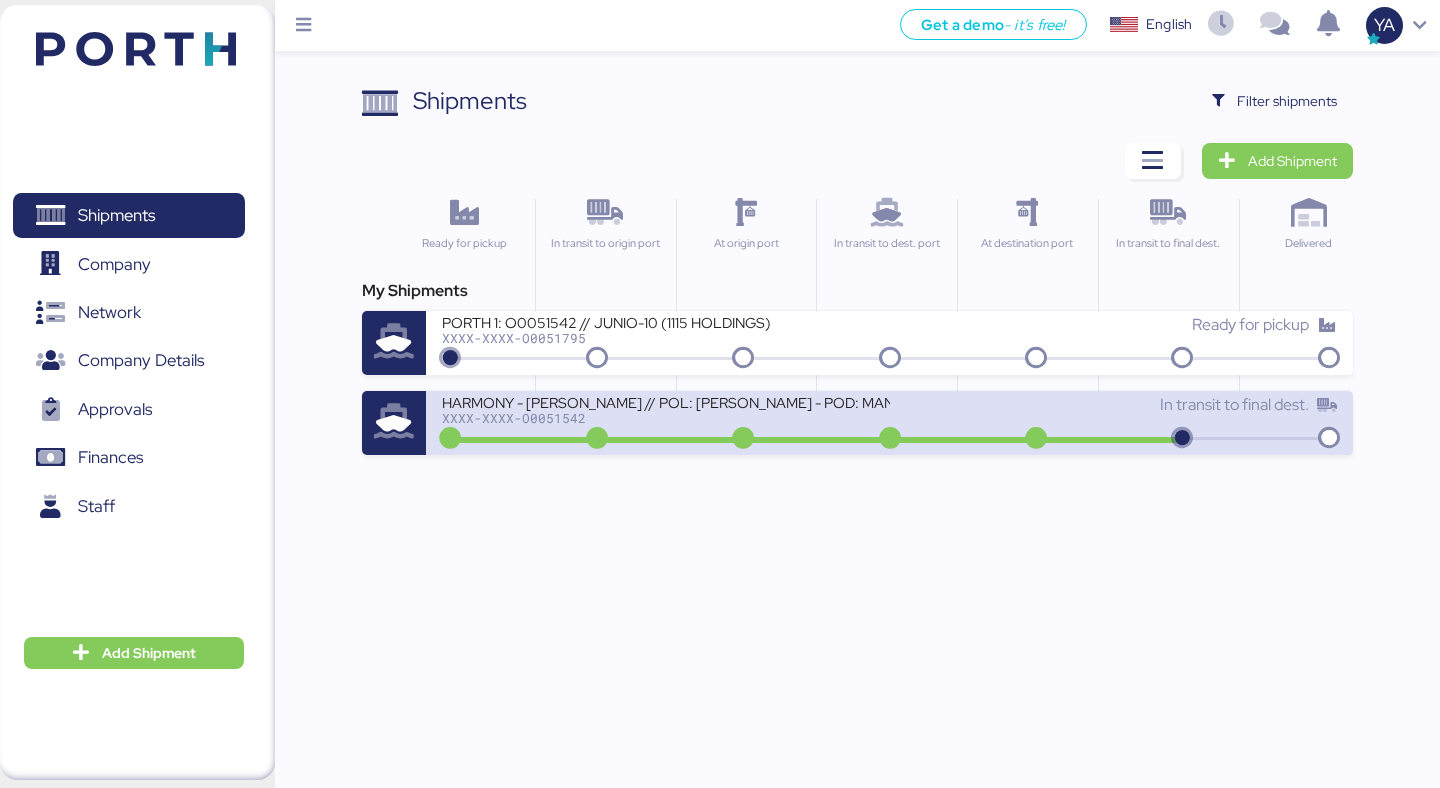 click on "XXXX-XXXX-O0051542" at bounding box center (665, 418) 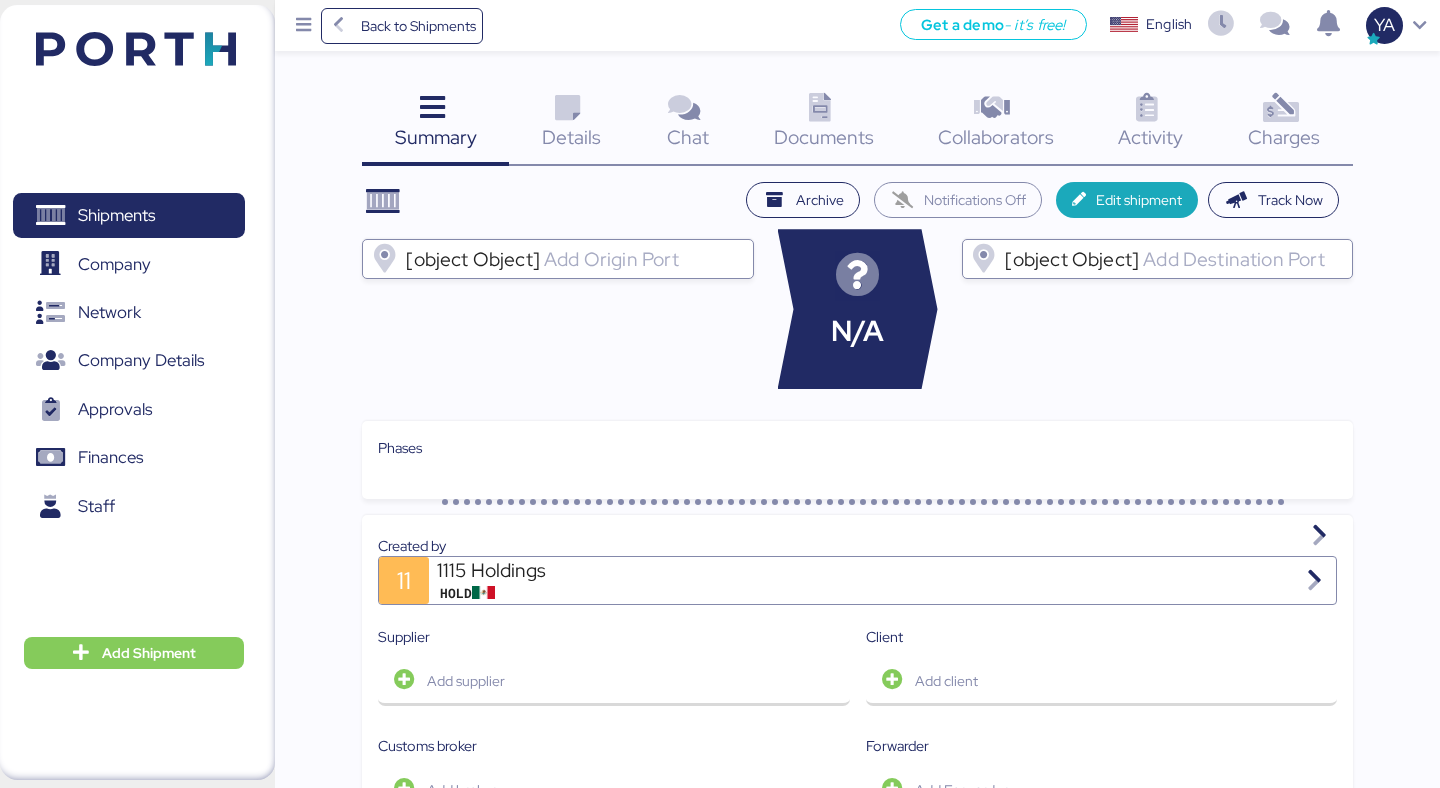 click on "Charges" at bounding box center [1284, 137] 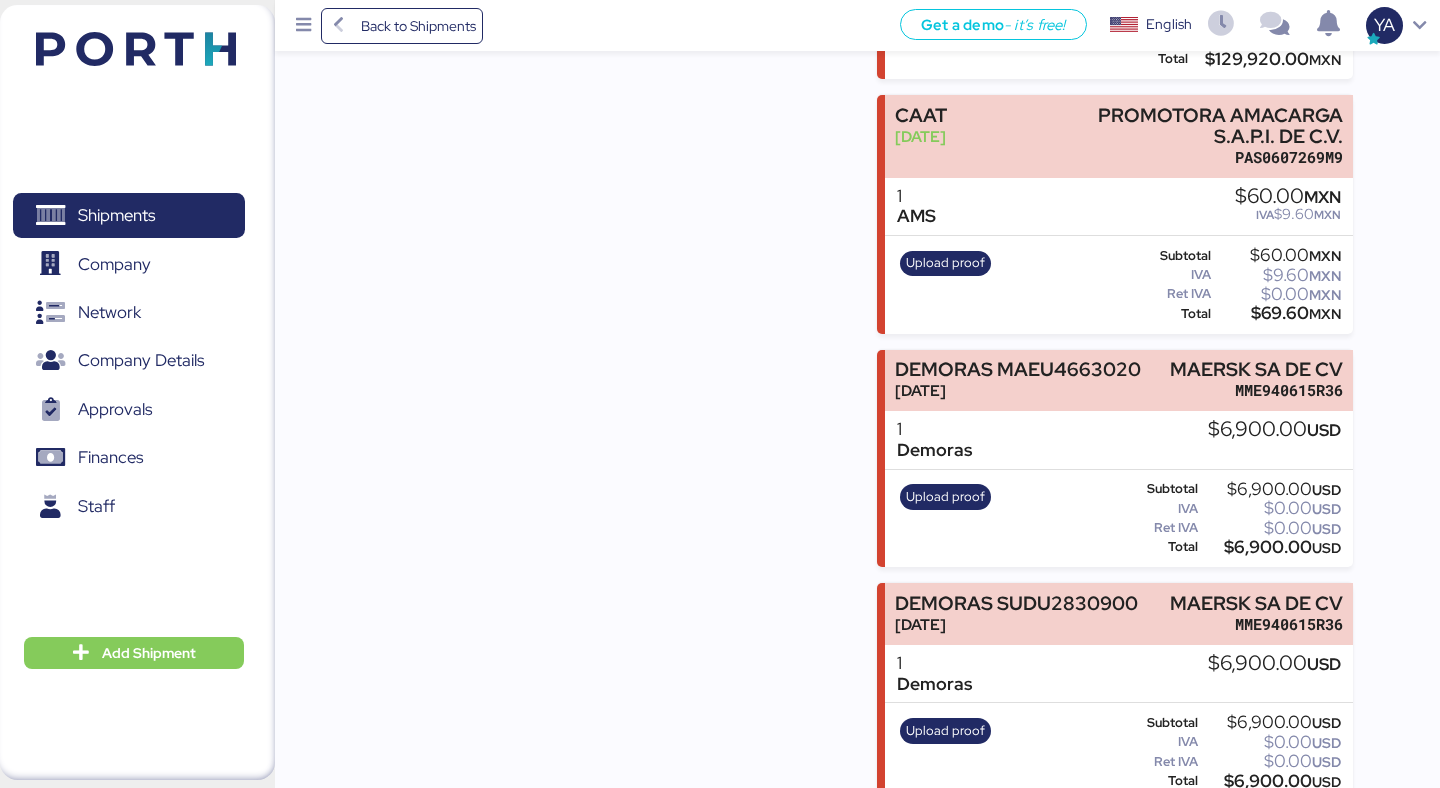 scroll, scrollTop: 2276, scrollLeft: 0, axis: vertical 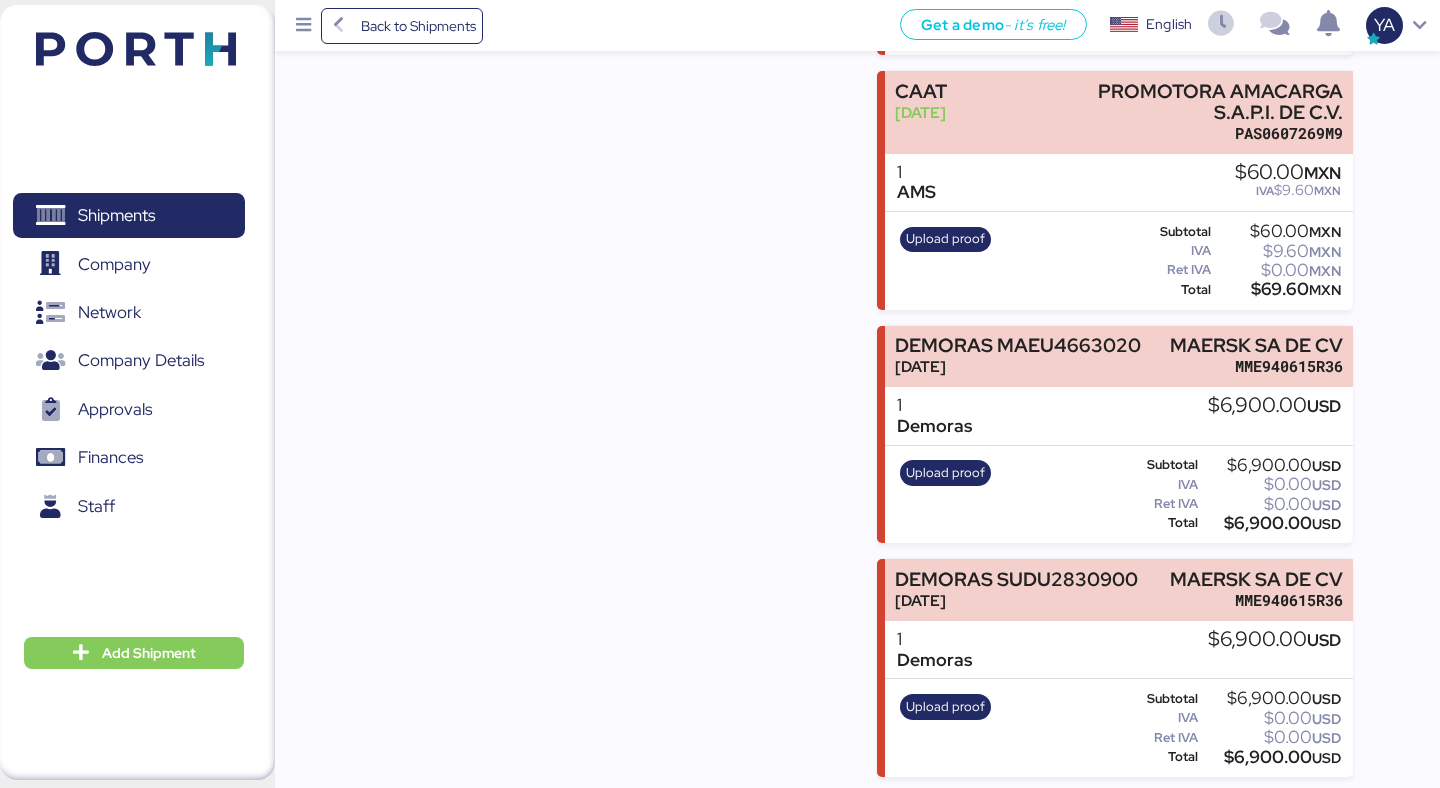 click on "$6,900.00  USD" at bounding box center (1274, 406) 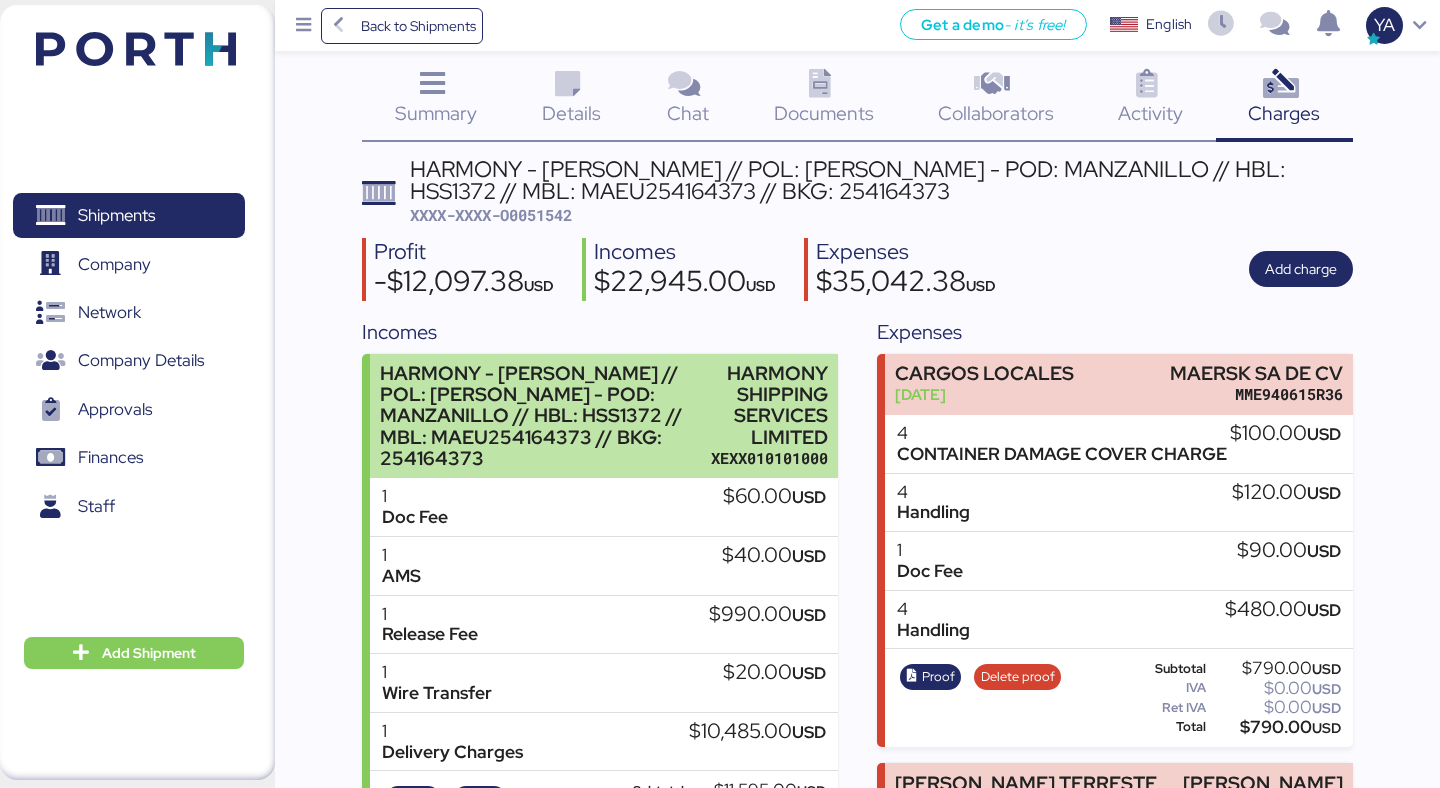 scroll, scrollTop: 0, scrollLeft: 0, axis: both 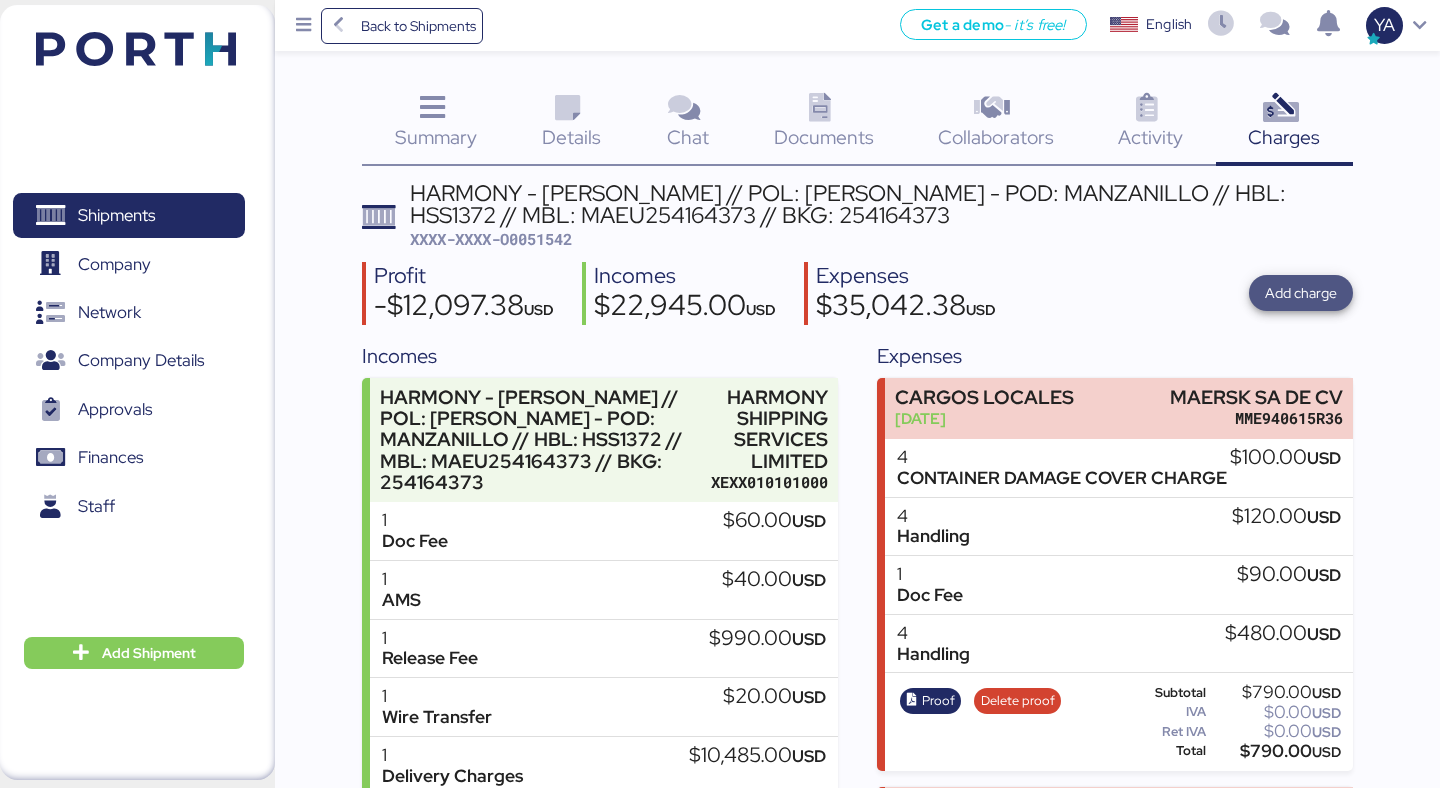click on "Add charge" at bounding box center (1301, 293) 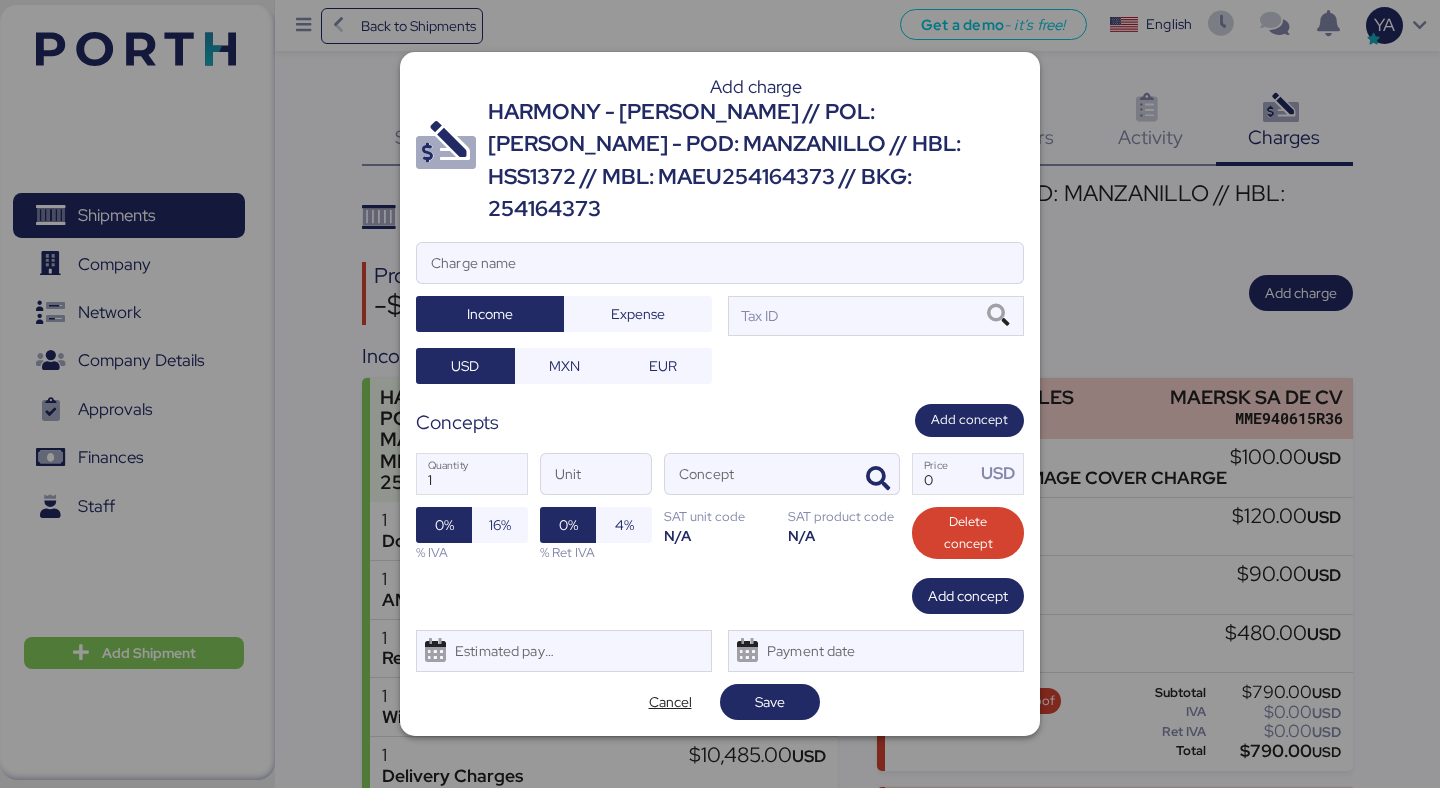 click on "HARMONY - [PERSON_NAME] // POL: [PERSON_NAME] - POD: MANZANILLO // HBL: HSS1372 // MBL: MAEU254164373 // BKG: 254164373" at bounding box center [756, 161] 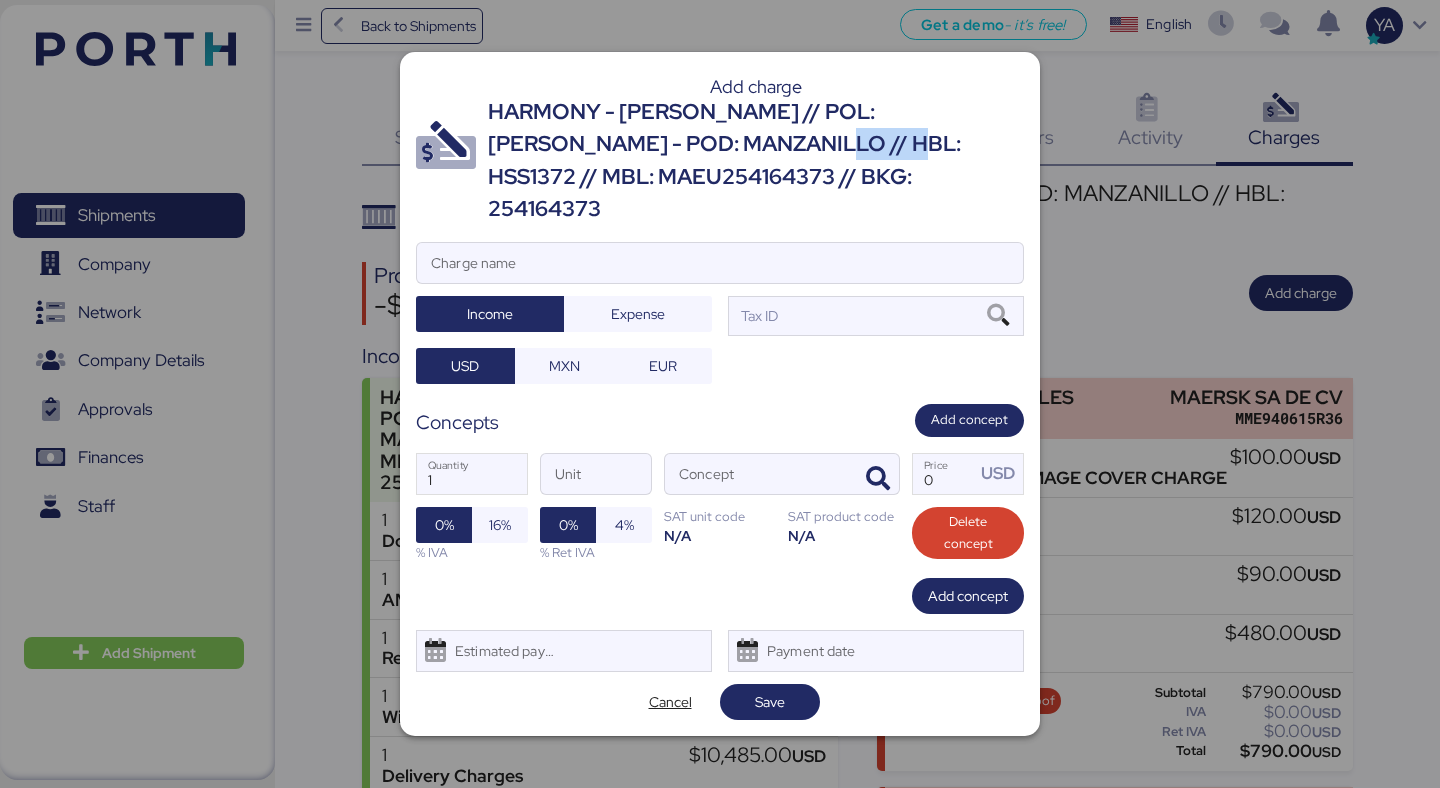 click on "HARMONY - [PERSON_NAME] // POL: [PERSON_NAME] - POD: MANZANILLO // HBL: HSS1372 // MBL: MAEU254164373 // BKG: 254164373" at bounding box center [756, 161] 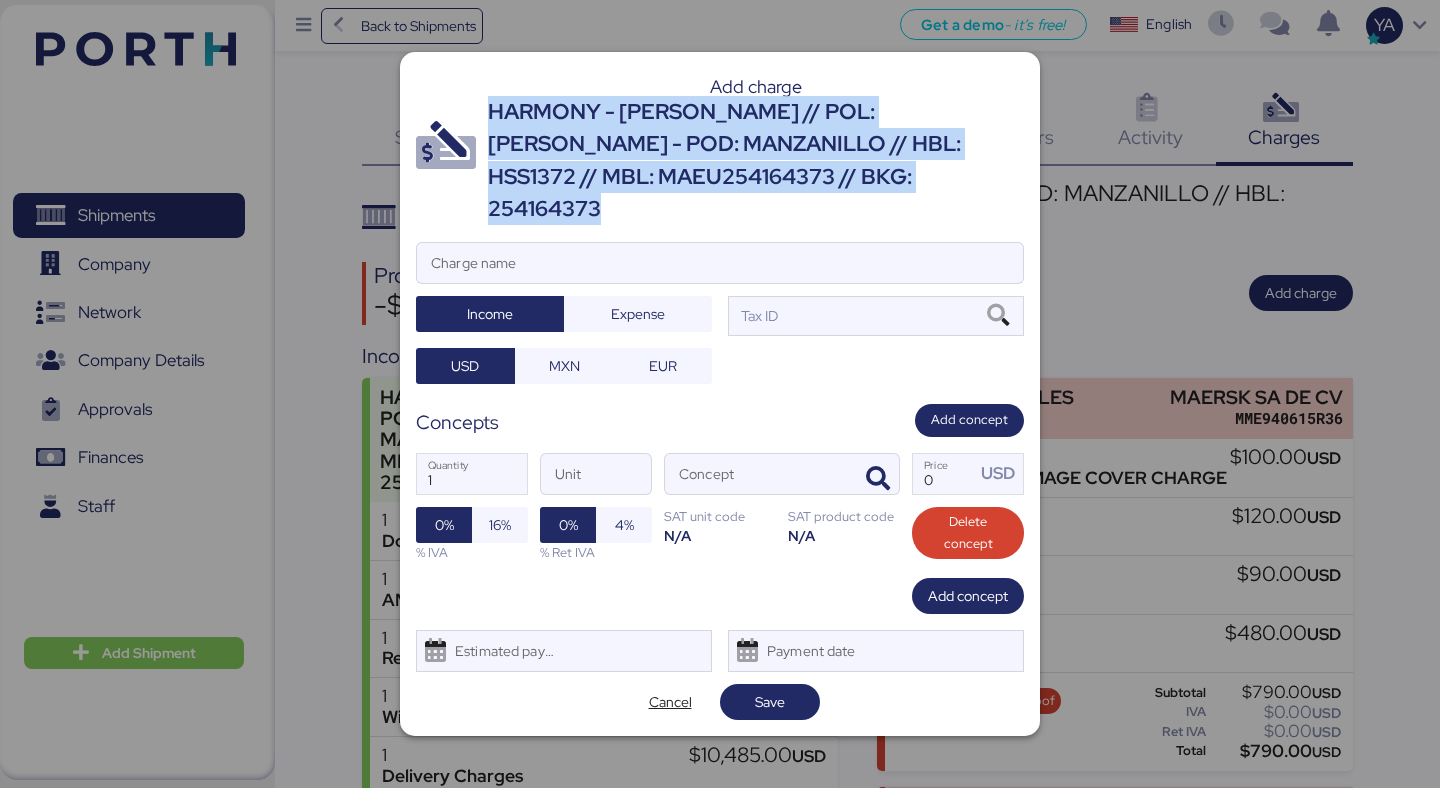 click on "HARMONY - [PERSON_NAME] // POL: [PERSON_NAME] - POD: MANZANILLO // HBL: HSS1372 // MBL: MAEU254164373 // BKG: 254164373" at bounding box center (756, 161) 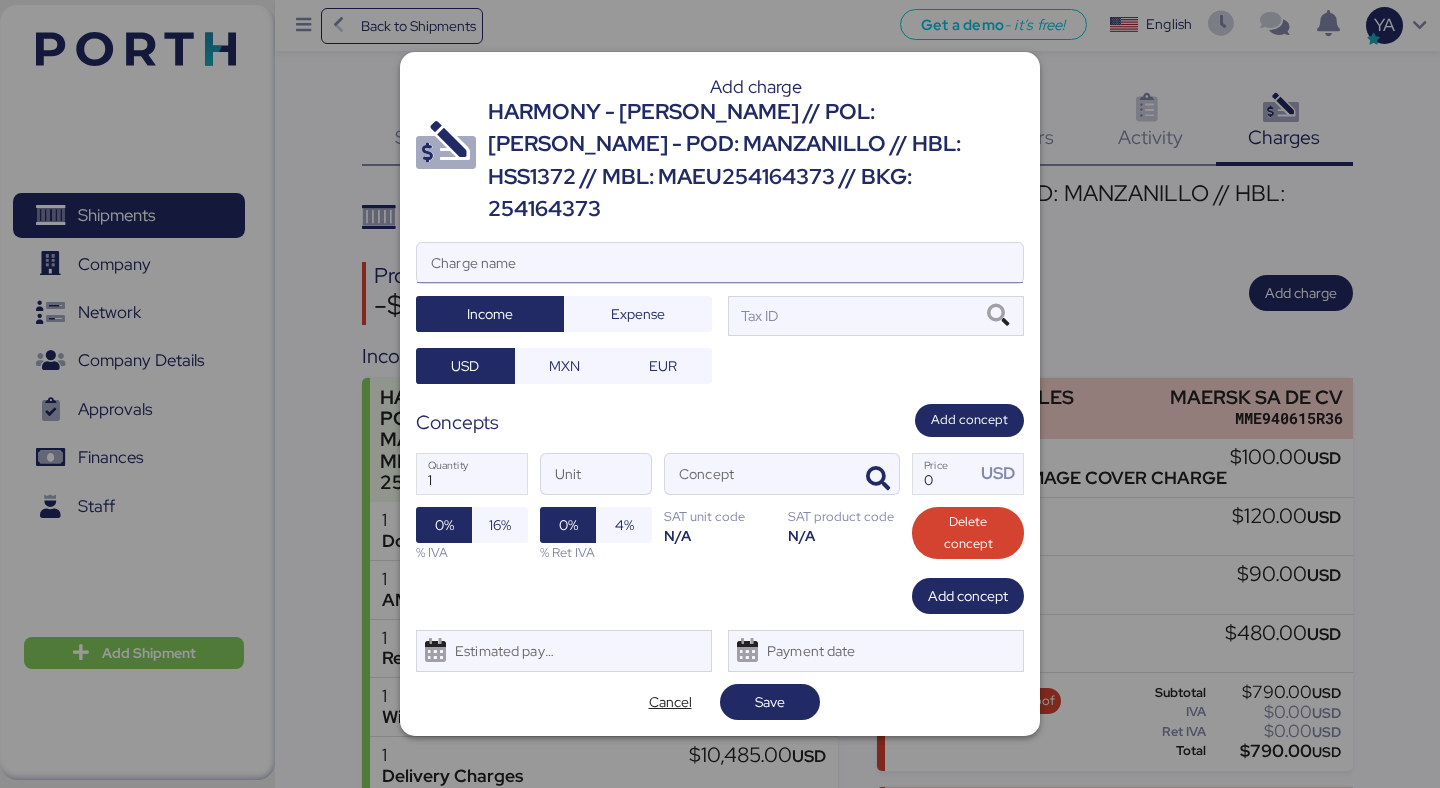 click on "Charge name" at bounding box center [720, 263] 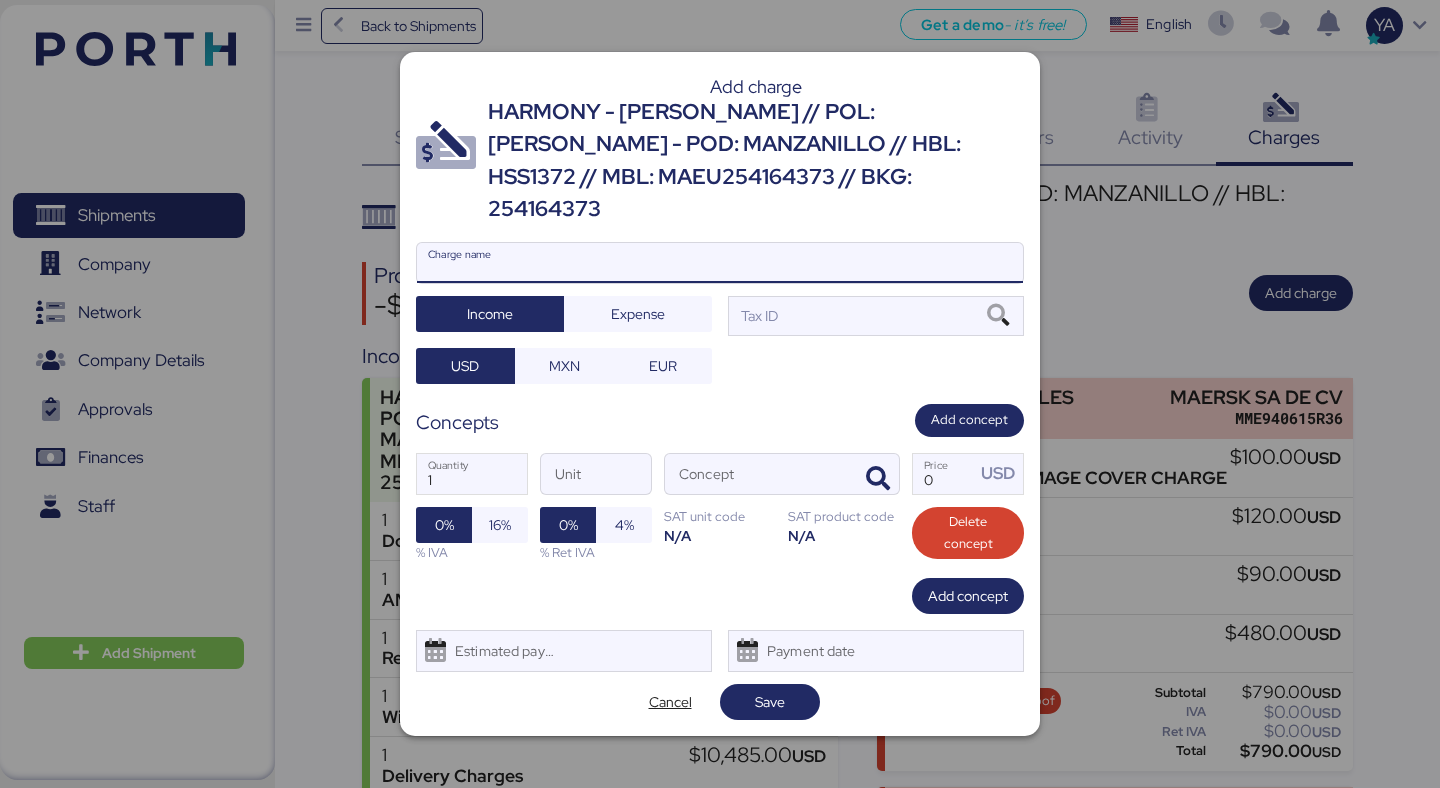 paste on "HARMONY - [PERSON_NAME] // POL: [PERSON_NAME] - POD: MANZANILLO // HBL: HSS1372 // MBL: MAEU254164373 // BKG: 254164373" 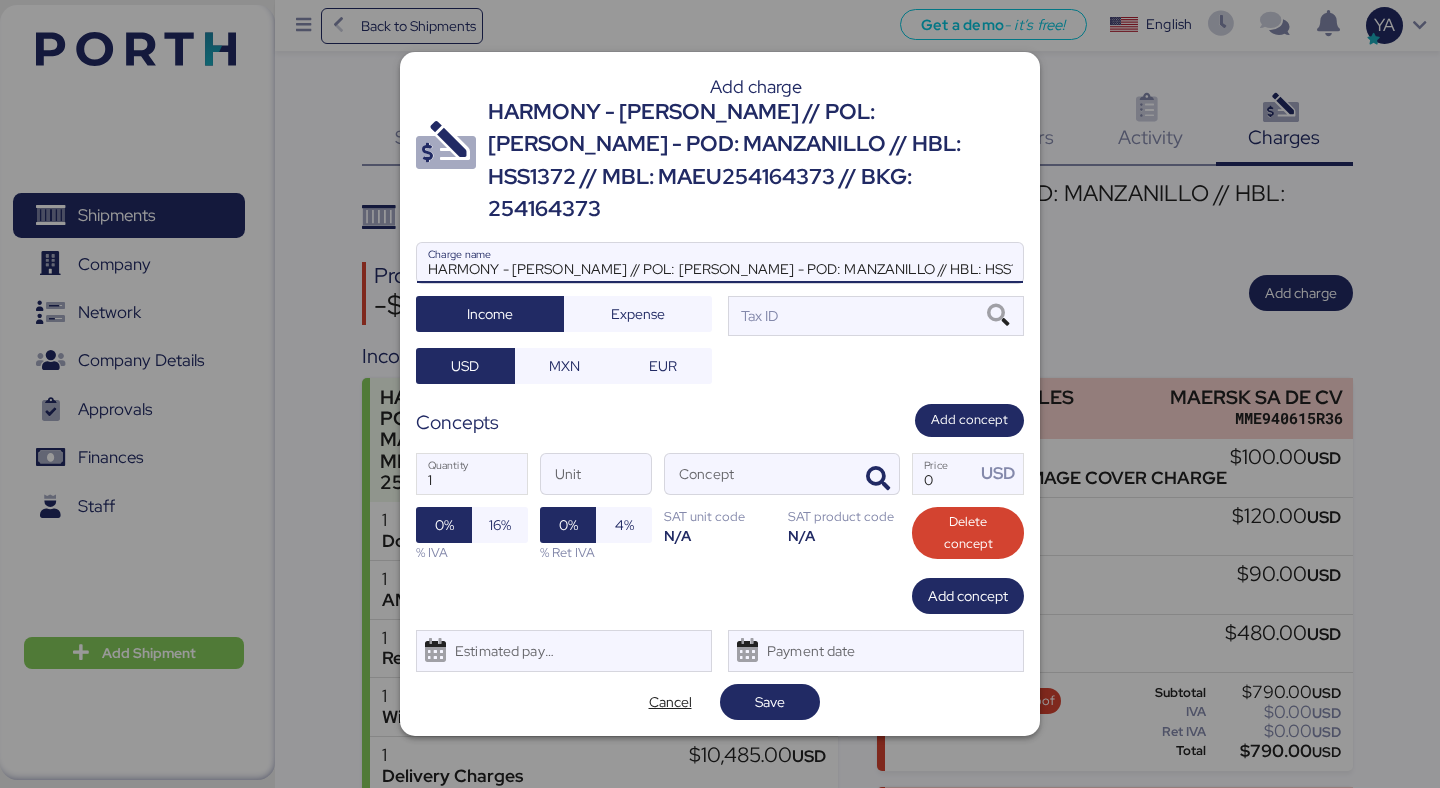 scroll, scrollTop: 0, scrollLeft: 223, axis: horizontal 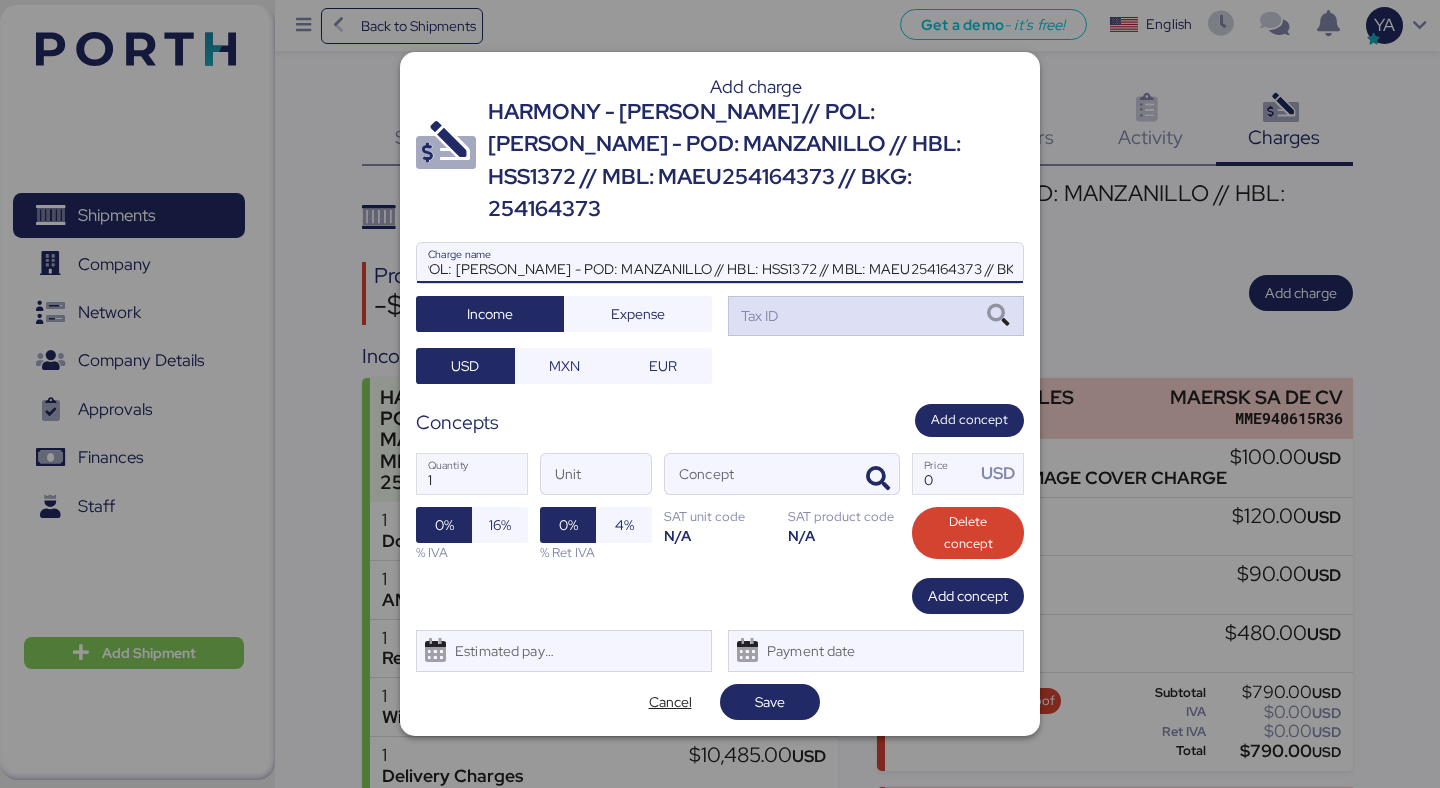 type on "HARMONY - [PERSON_NAME] // POL: [PERSON_NAME] - POD: MANZANILLO // HBL: HSS1372 // MBL: MAEU254164373 // BKG: 254164373" 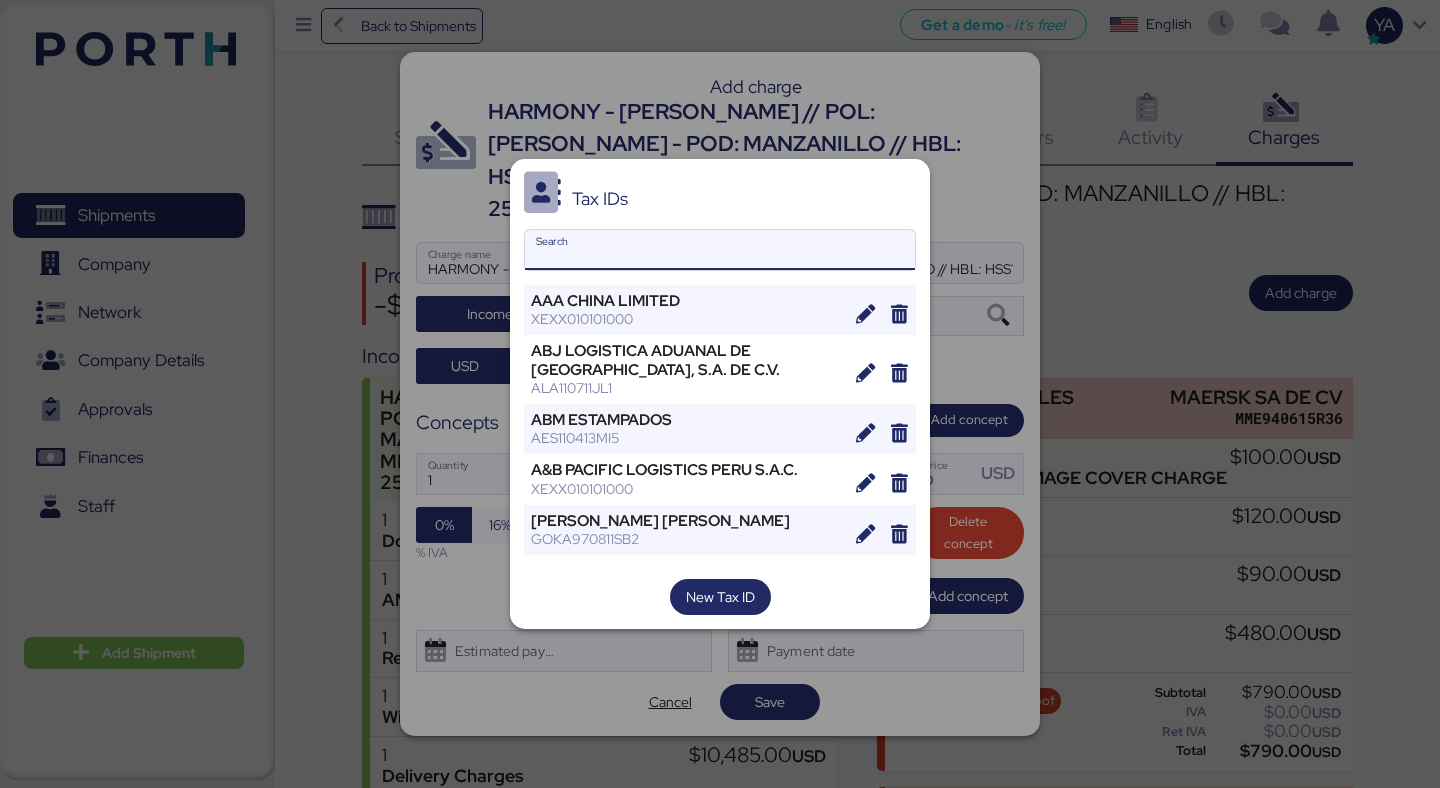click on "Search" at bounding box center (720, 250) 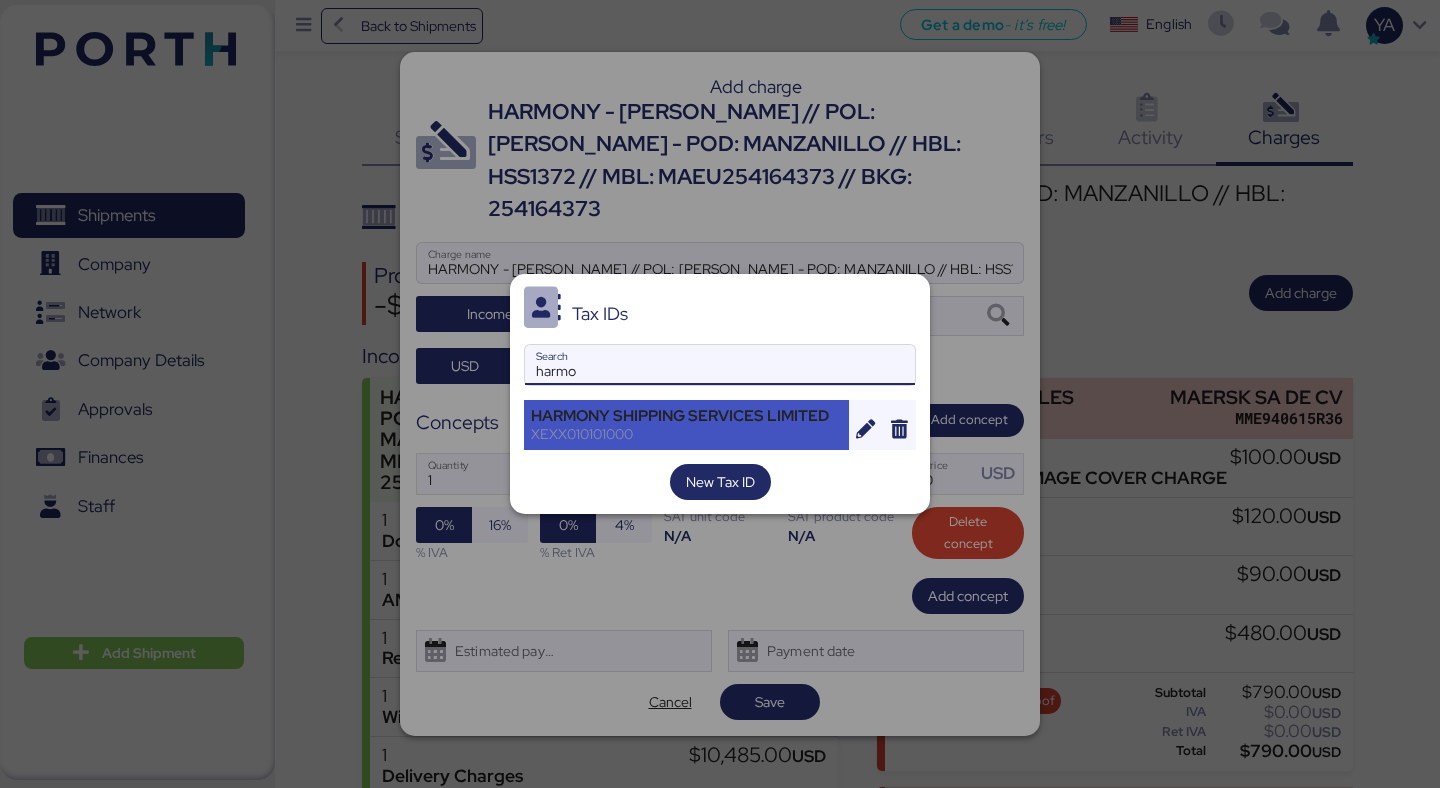 type on "harmo" 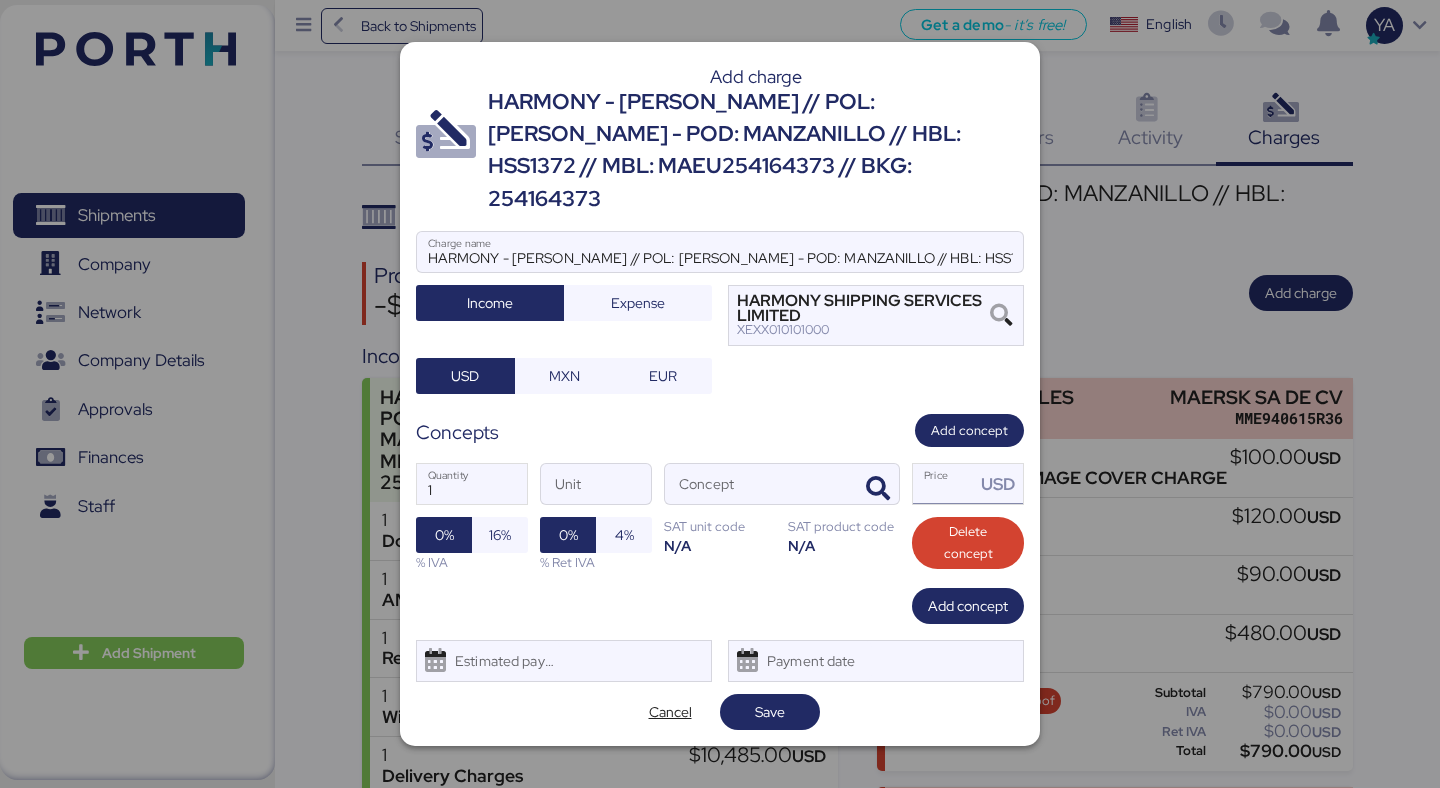 click on "Price USD" at bounding box center [944, 484] 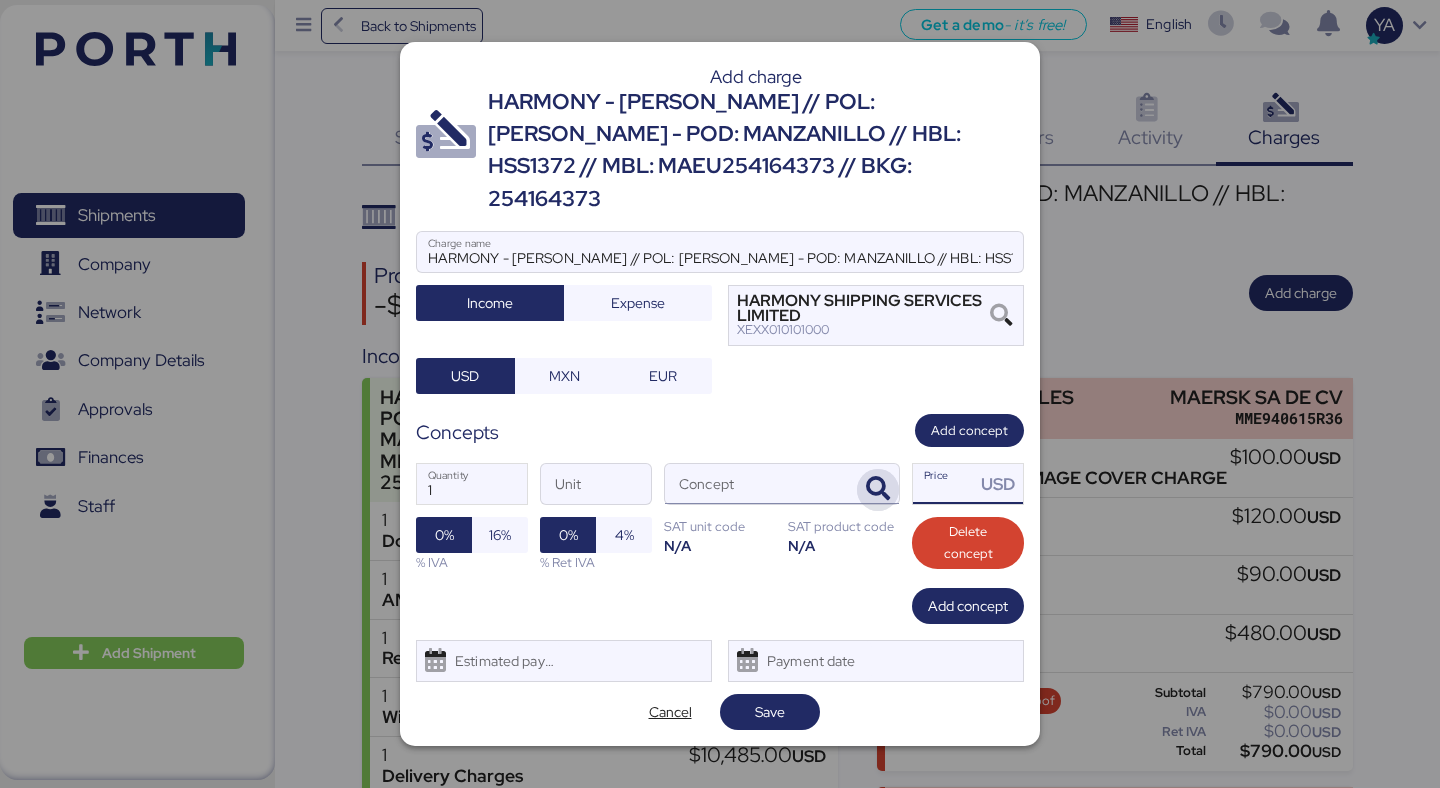 type on "0" 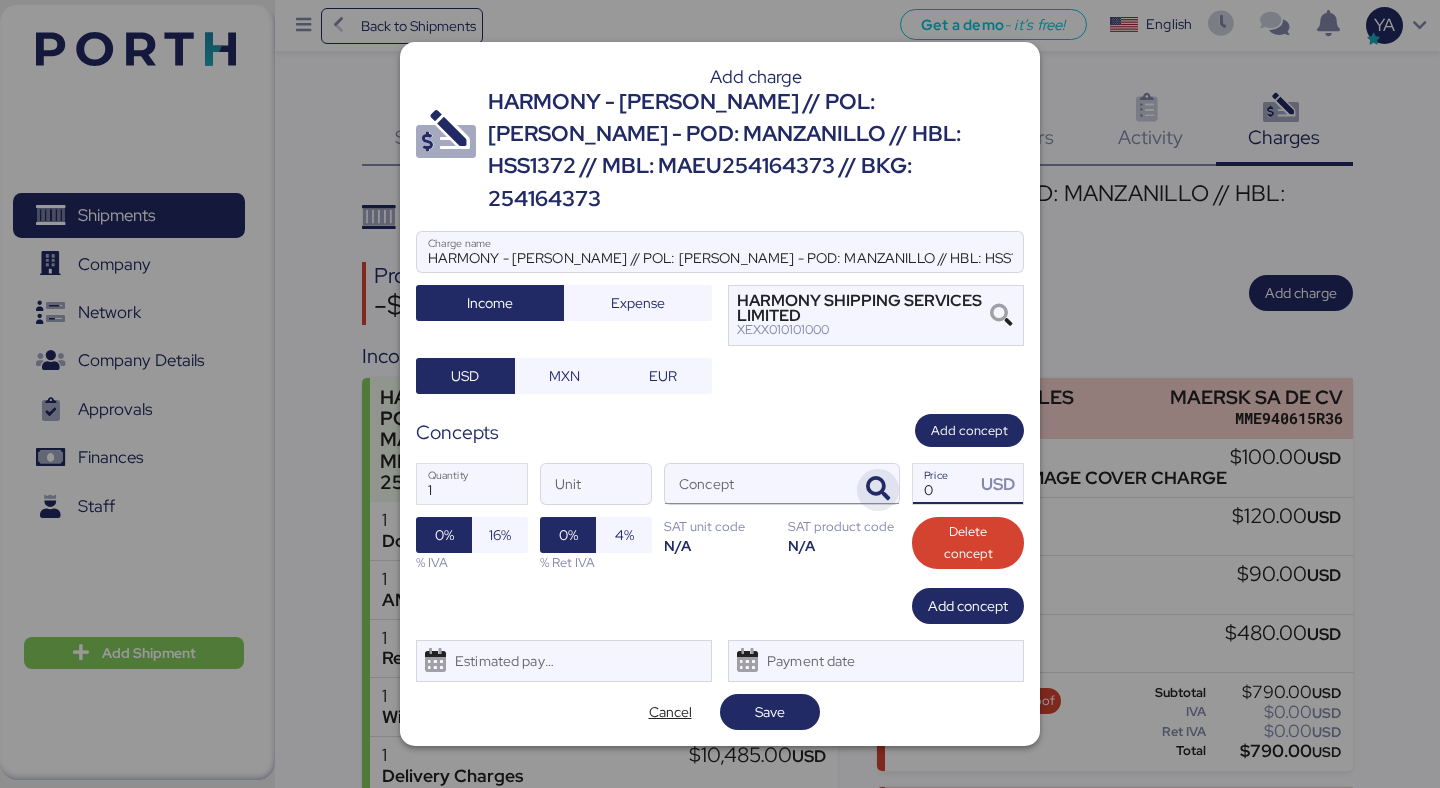 click at bounding box center (878, 490) 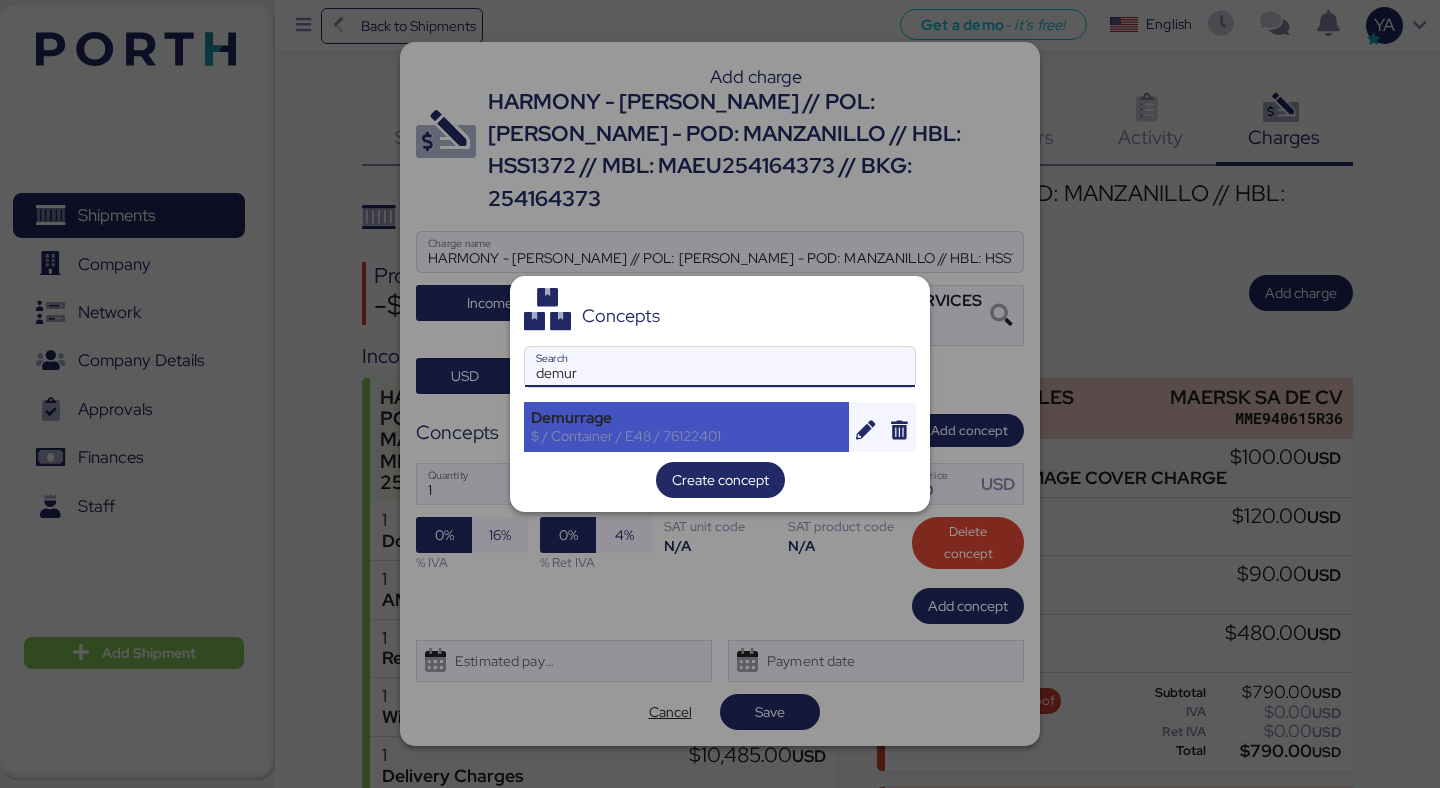 type on "demur" 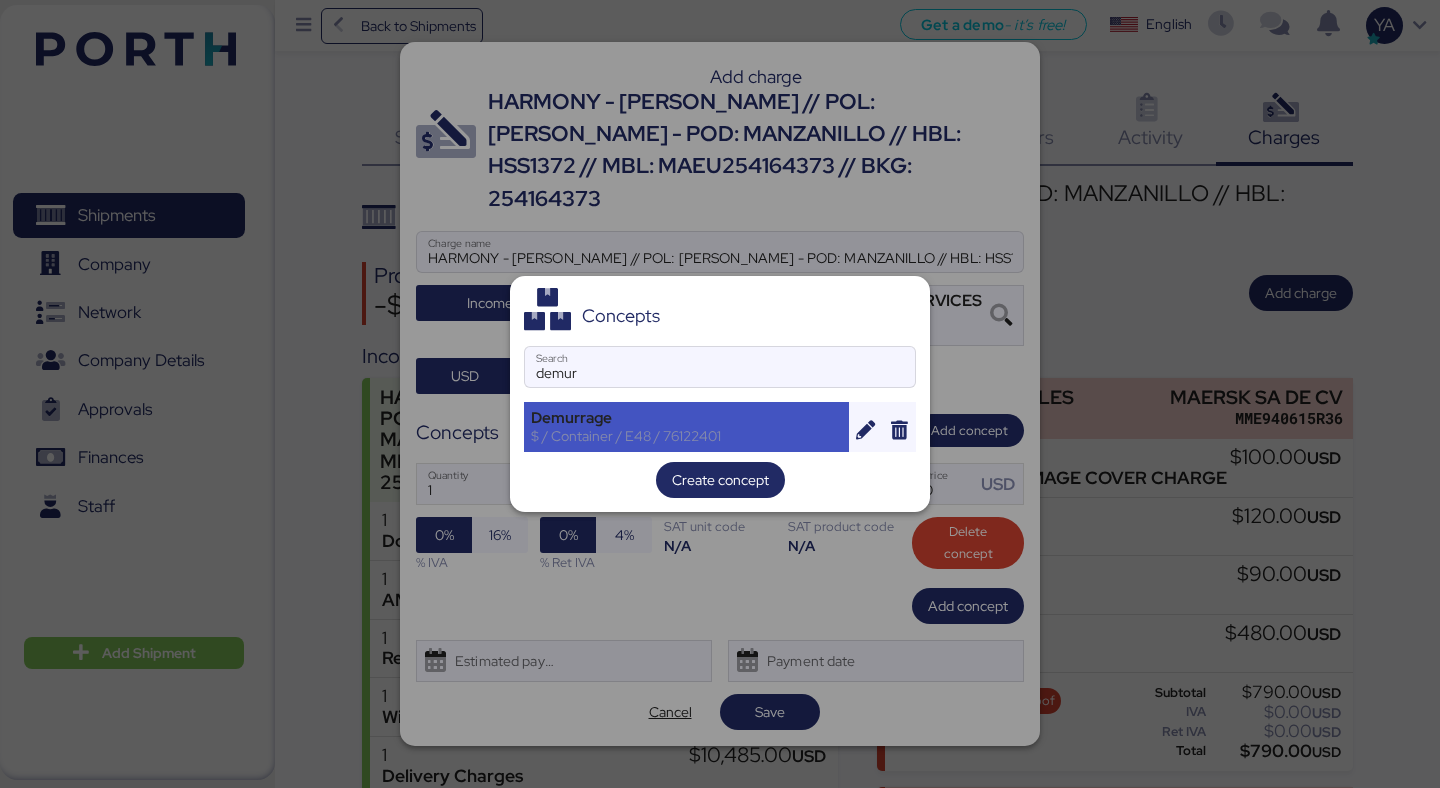 click on "Demurrage" at bounding box center [686, 418] 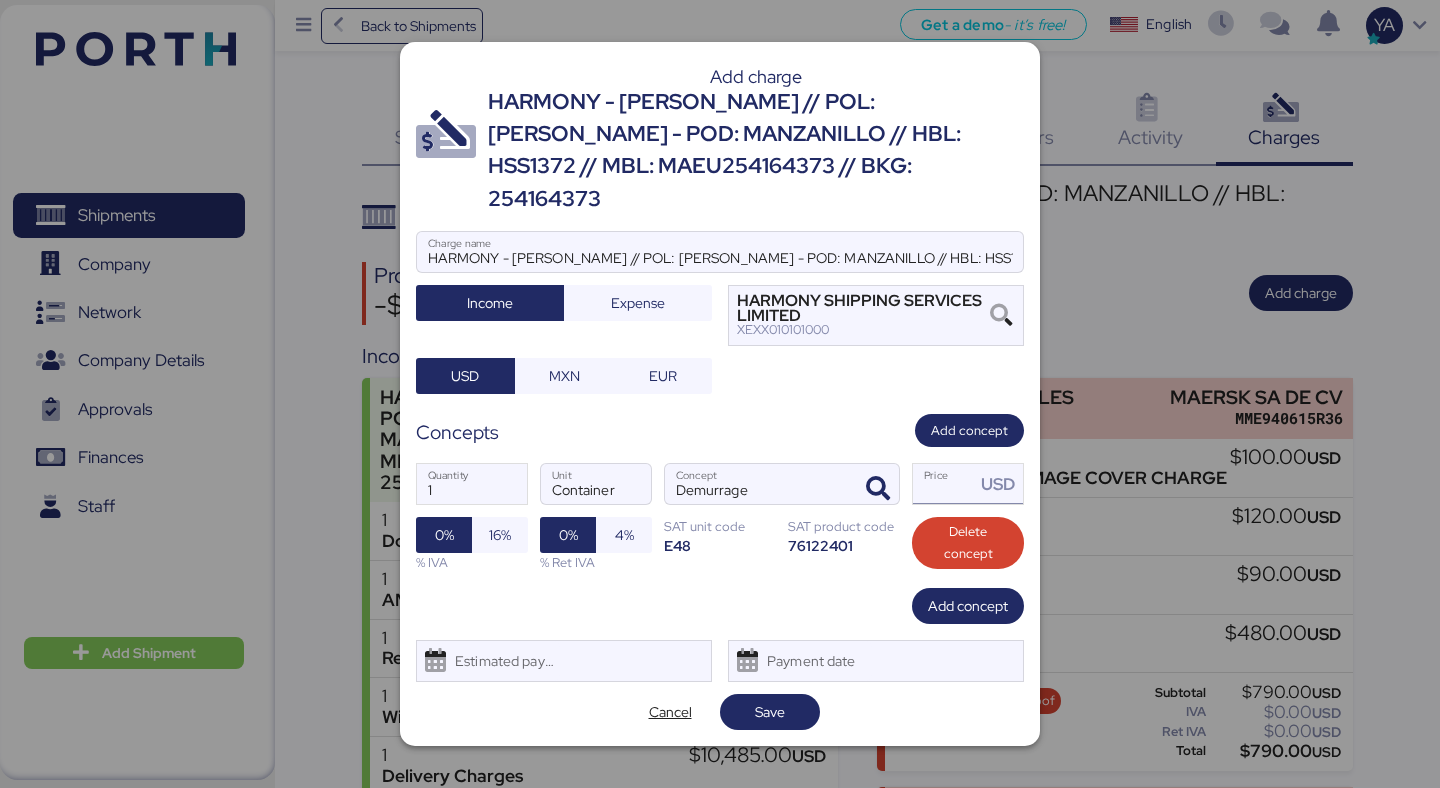 click on "Price USD" at bounding box center (944, 484) 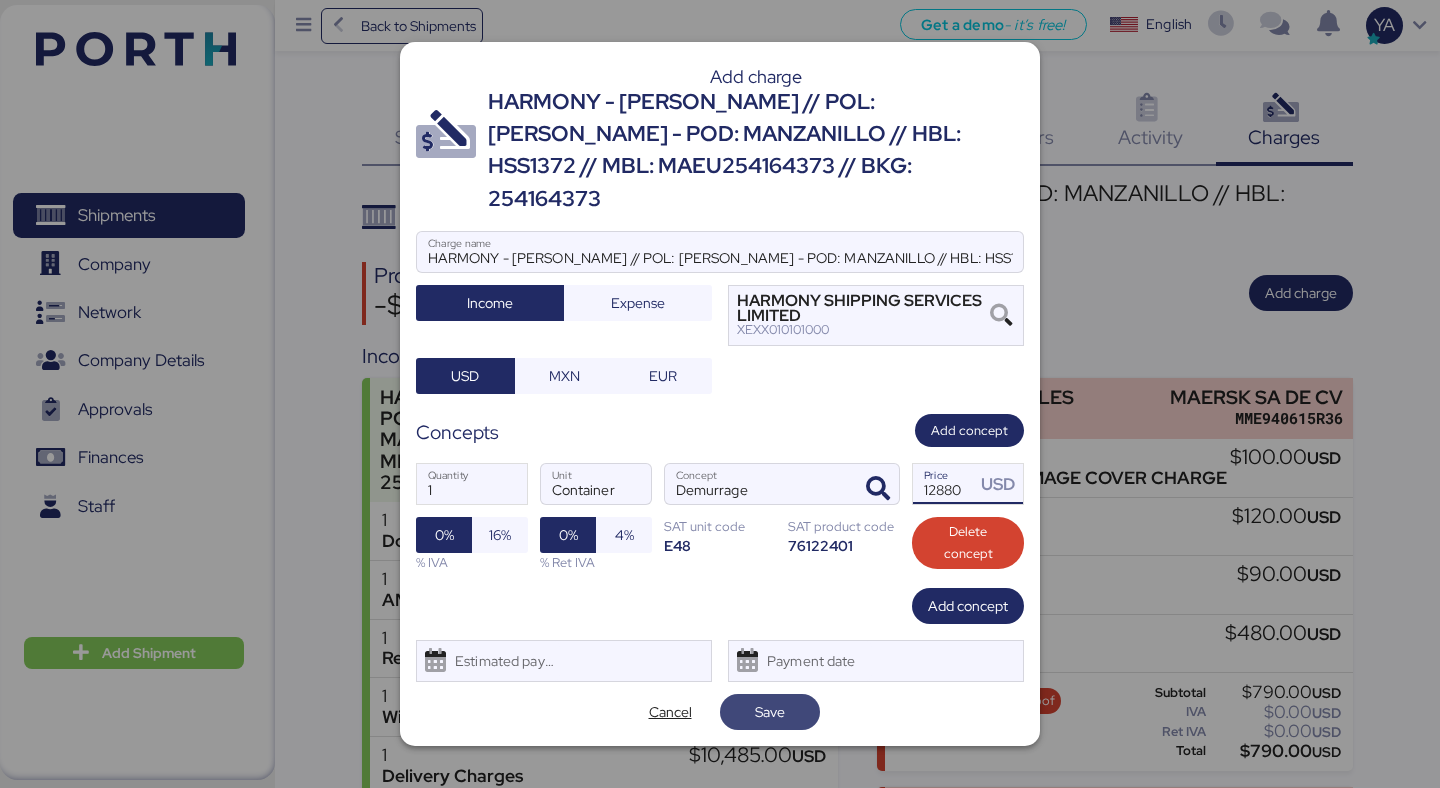 type on "12880" 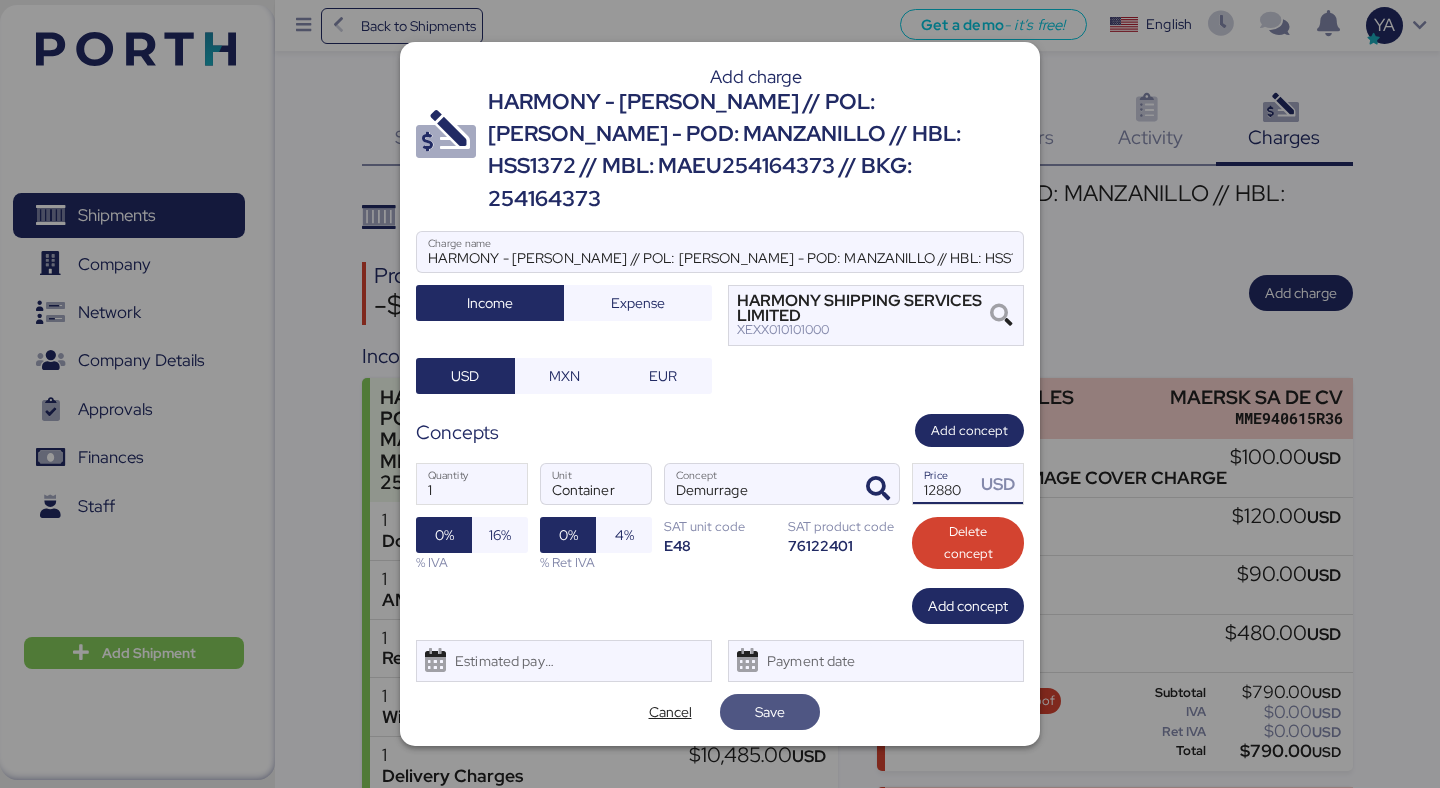 click on "Save" at bounding box center (770, 712) 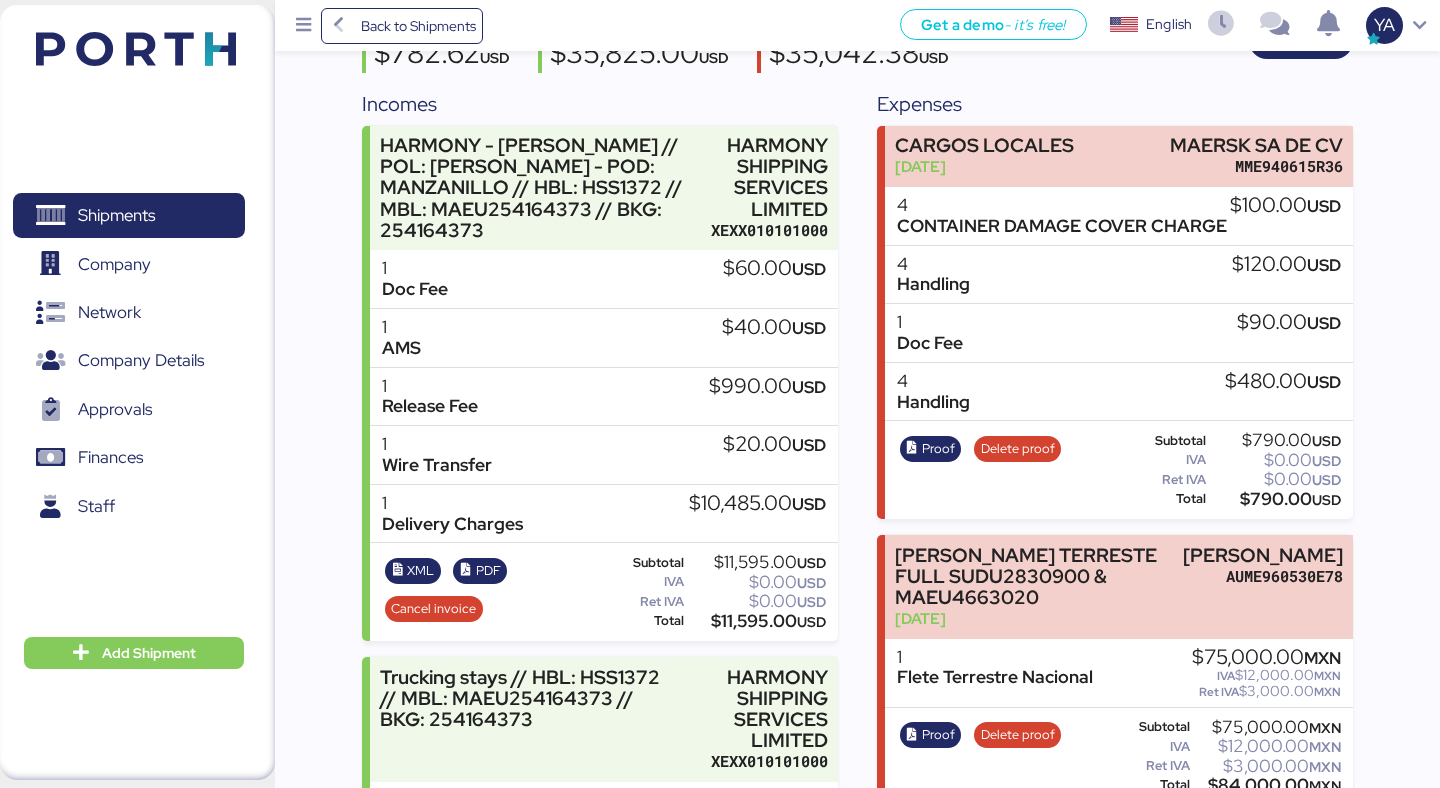scroll, scrollTop: 0, scrollLeft: 0, axis: both 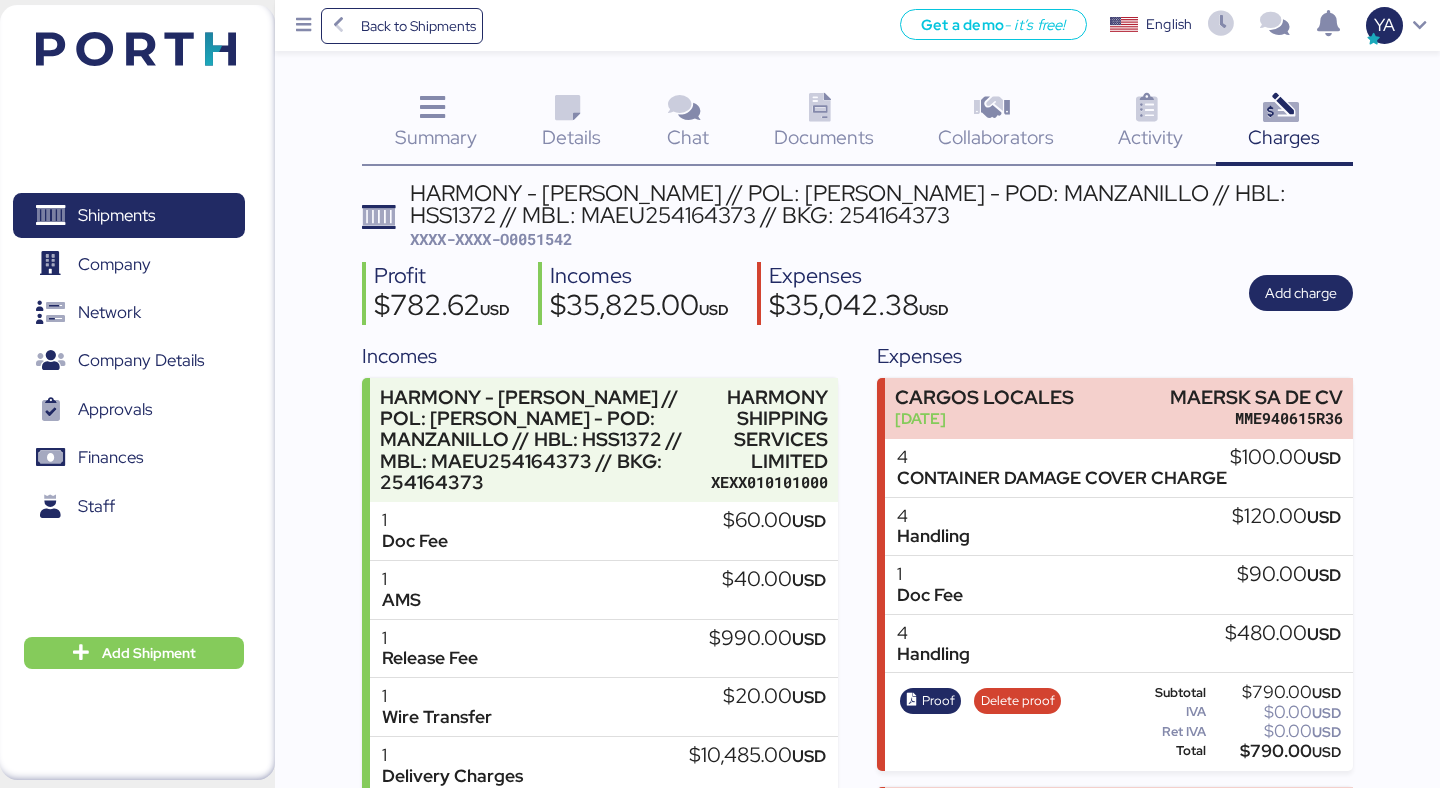 click on "$35,042.38  USD" at bounding box center (859, 308) 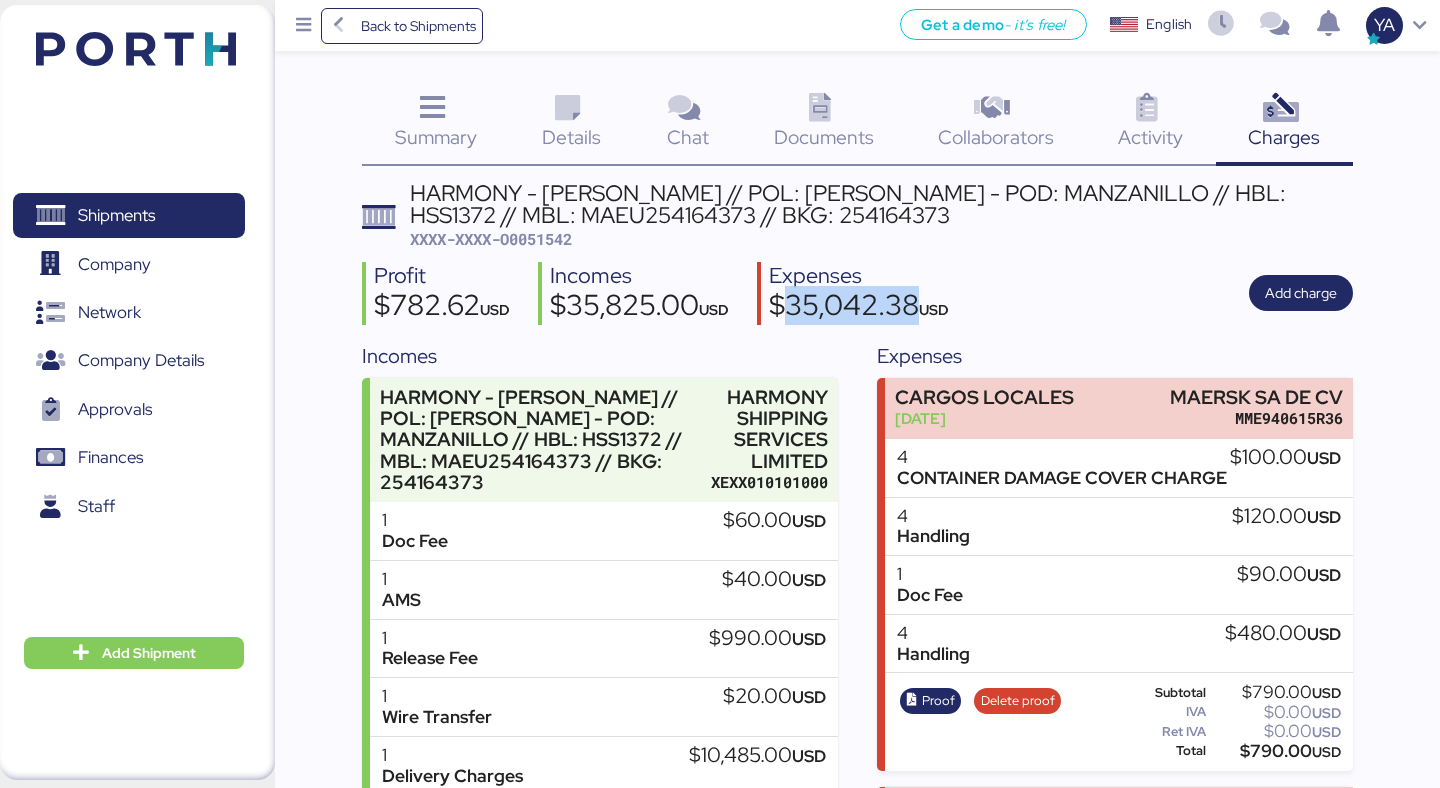 click on "$35,042.38  USD" at bounding box center [859, 308] 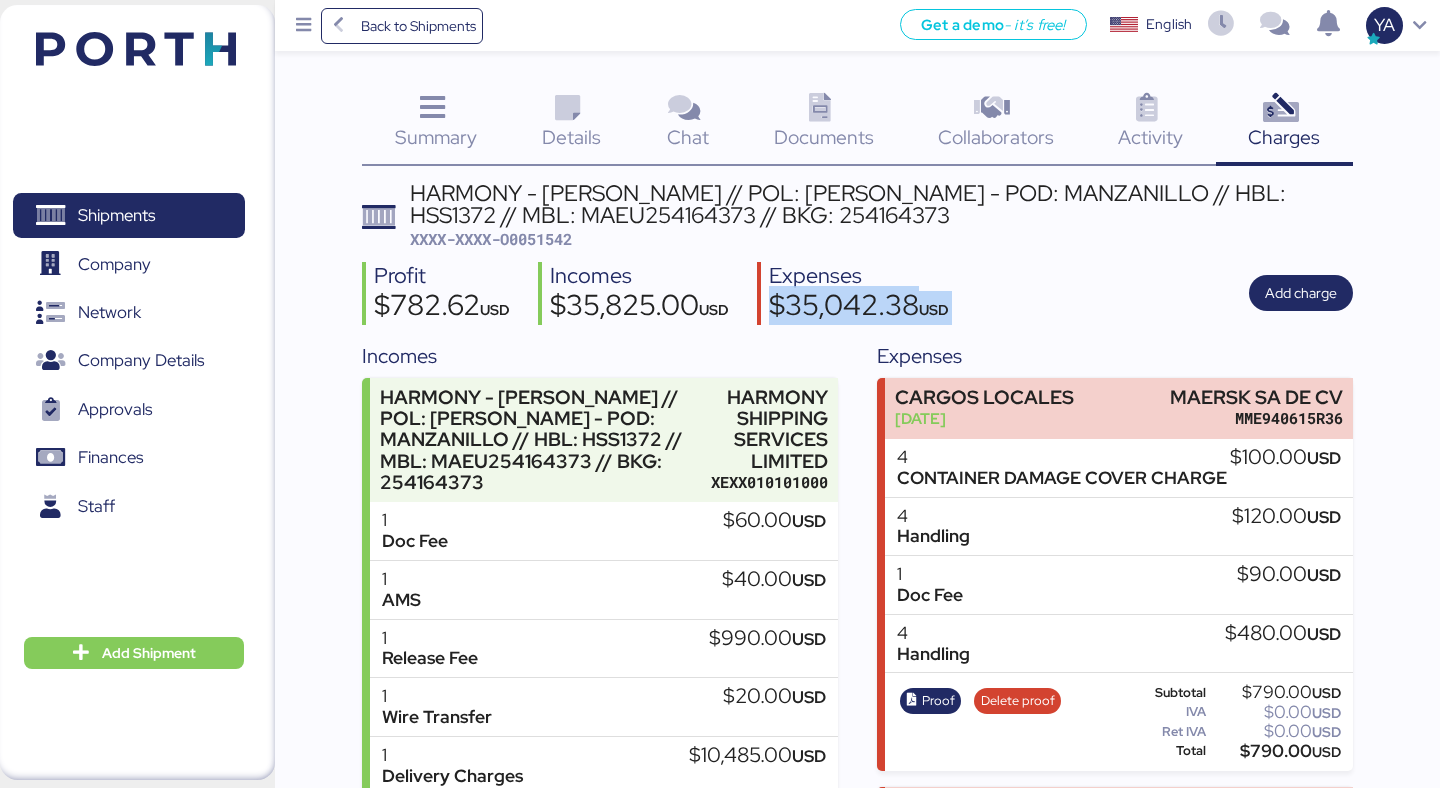 click on "$35,042.38  USD" at bounding box center (859, 308) 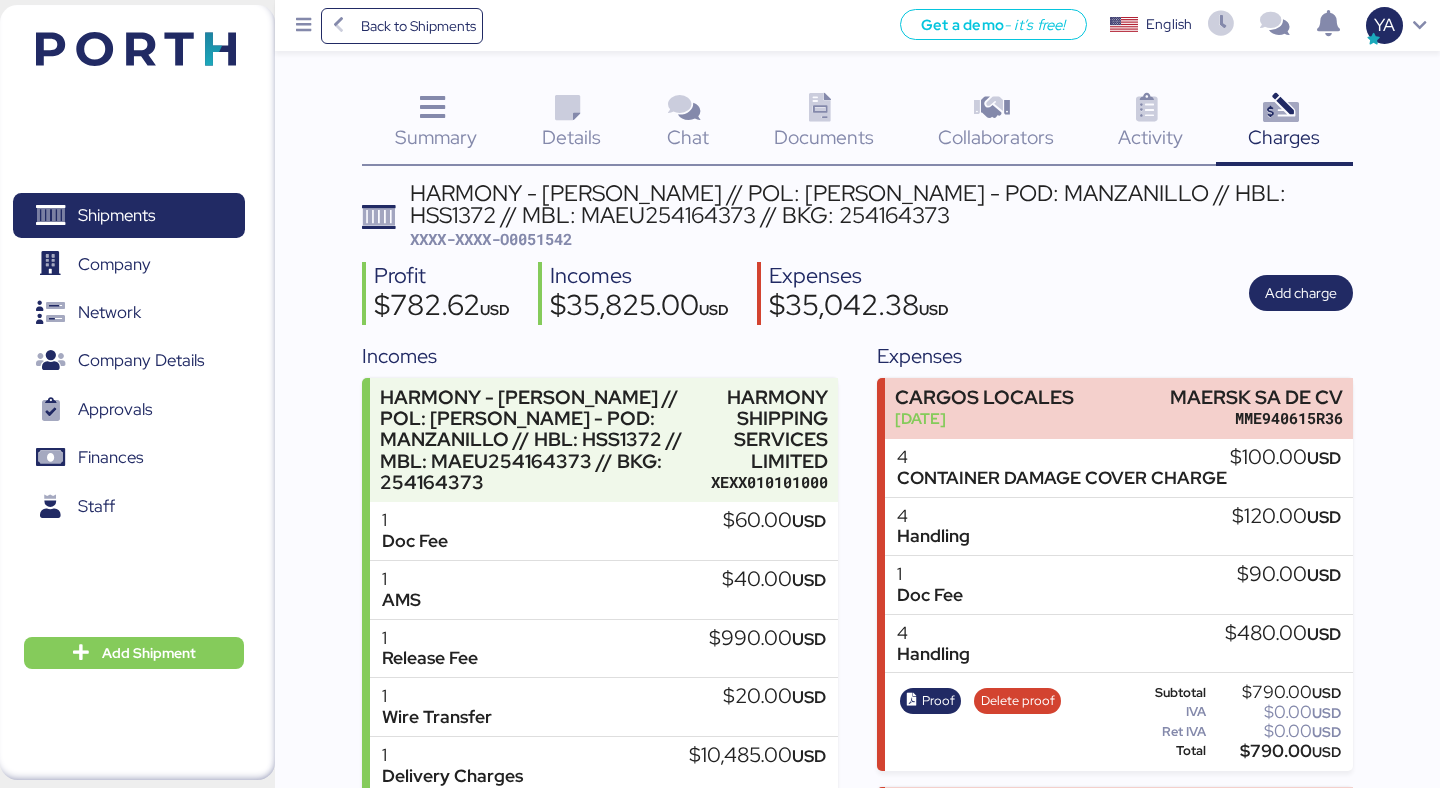 click on "Profit $782.62  USD Incomes $35,825.00  USD Expenses $35,042.38  USD Add charge" at bounding box center [857, 293] 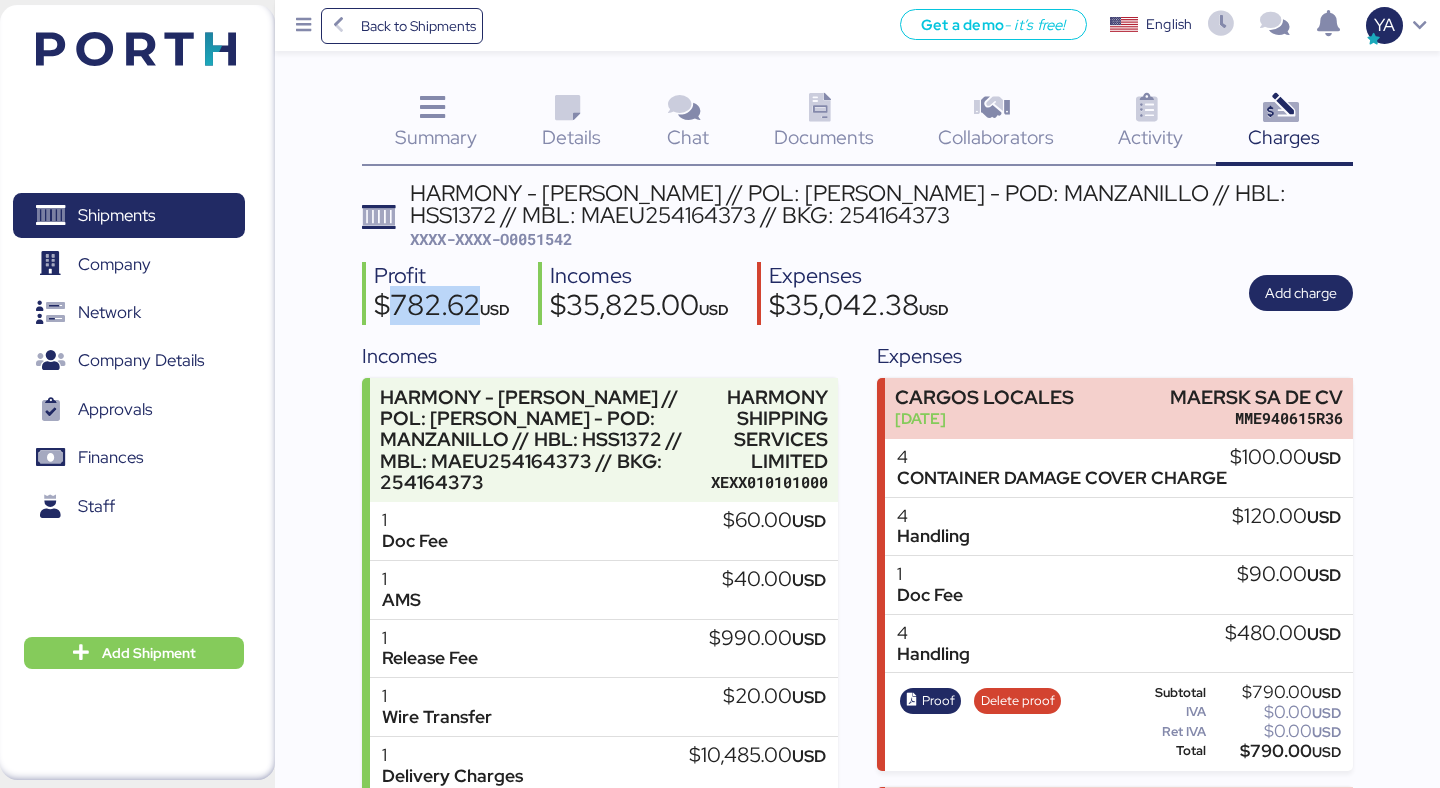 click on "$782.62  USD" at bounding box center (442, 308) 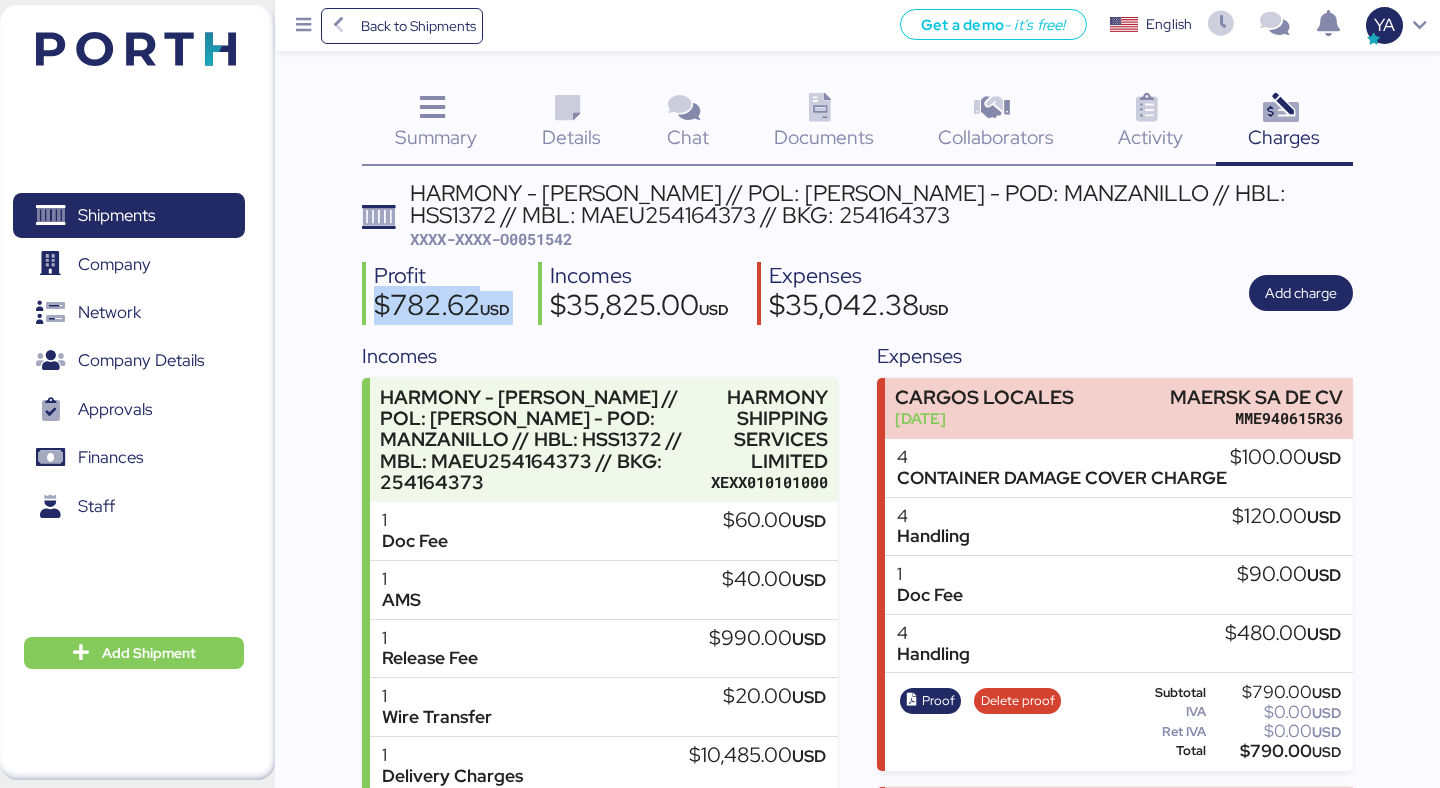 click on "$782.62  USD" at bounding box center (442, 308) 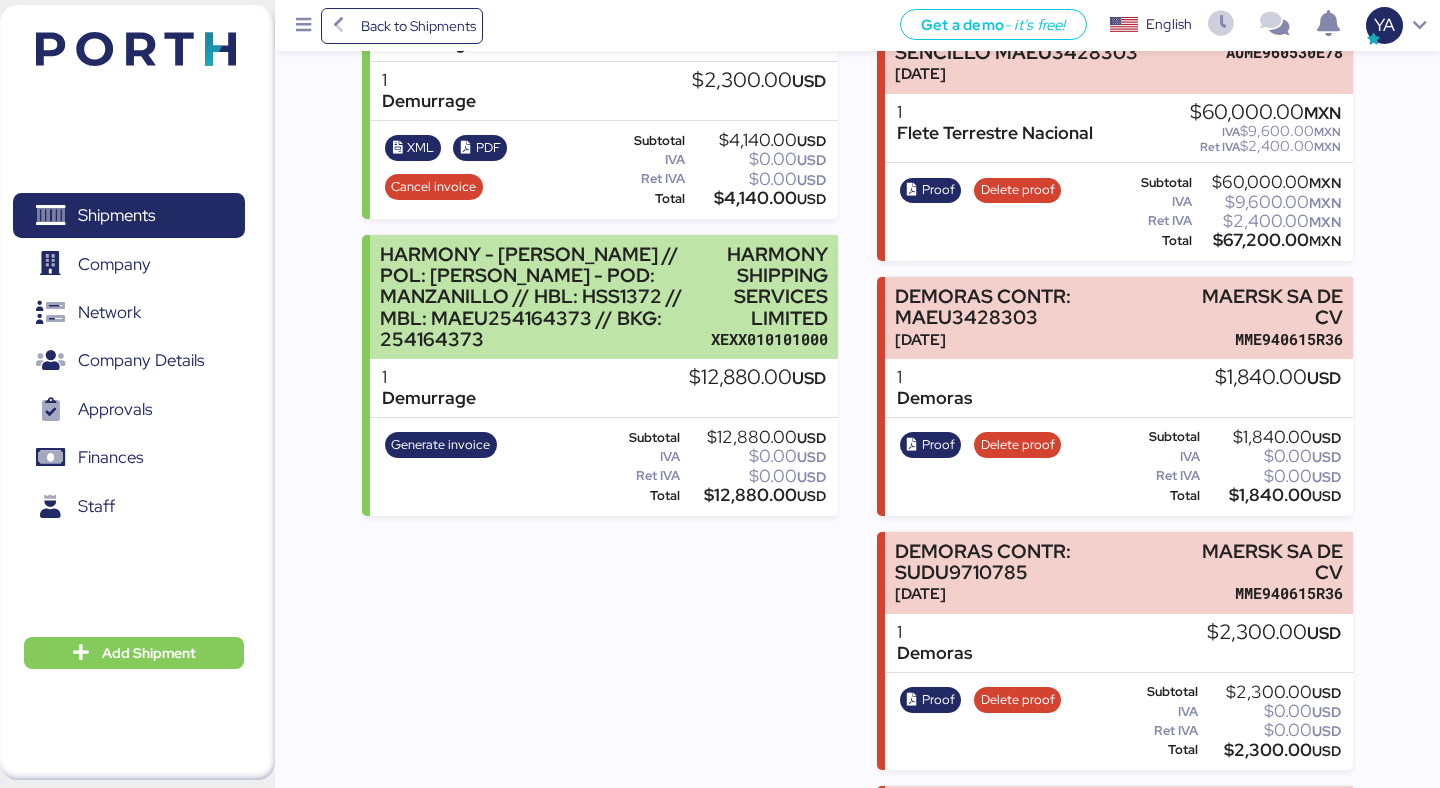 scroll, scrollTop: 1319, scrollLeft: 0, axis: vertical 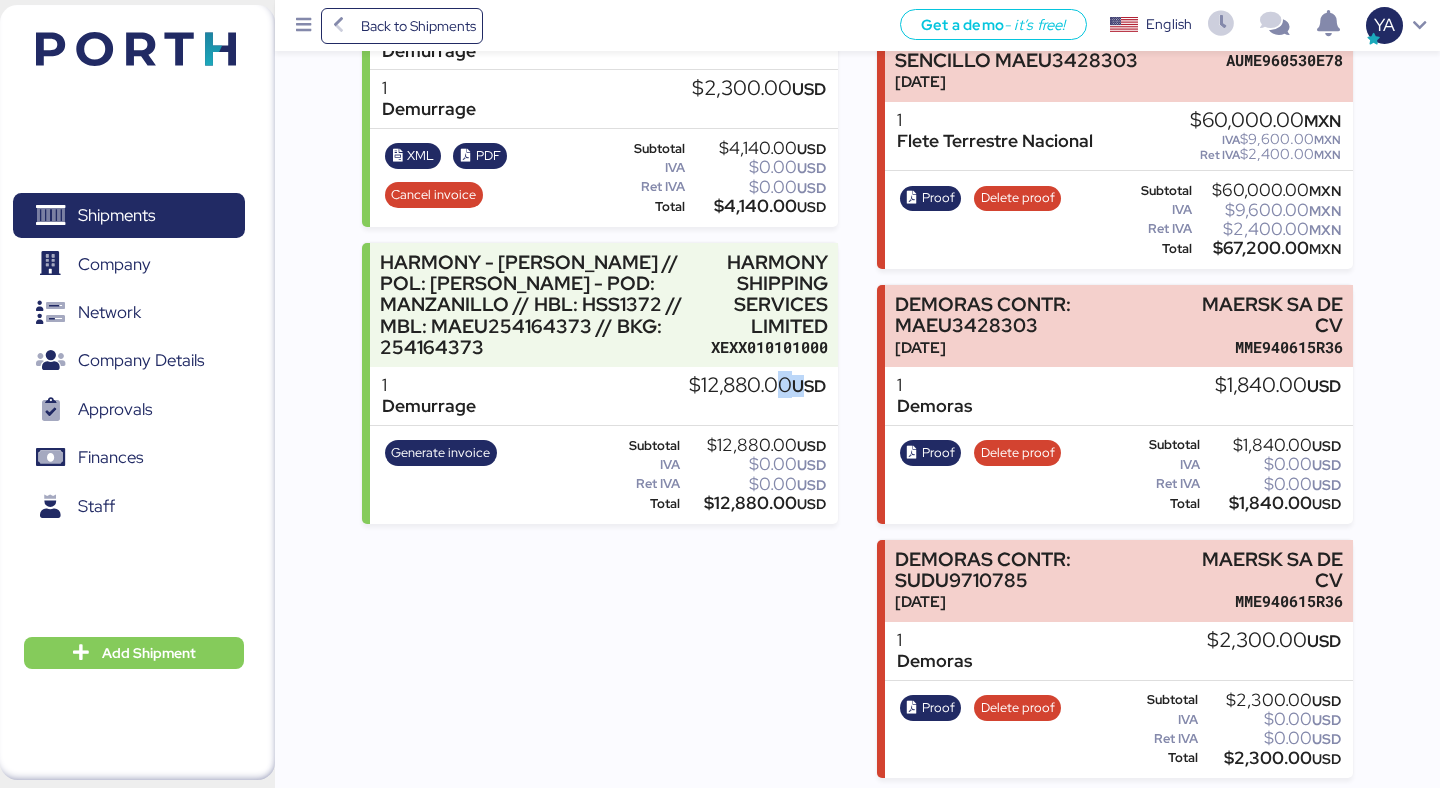 drag, startPoint x: 675, startPoint y: 387, endPoint x: 805, endPoint y: 386, distance: 130.00385 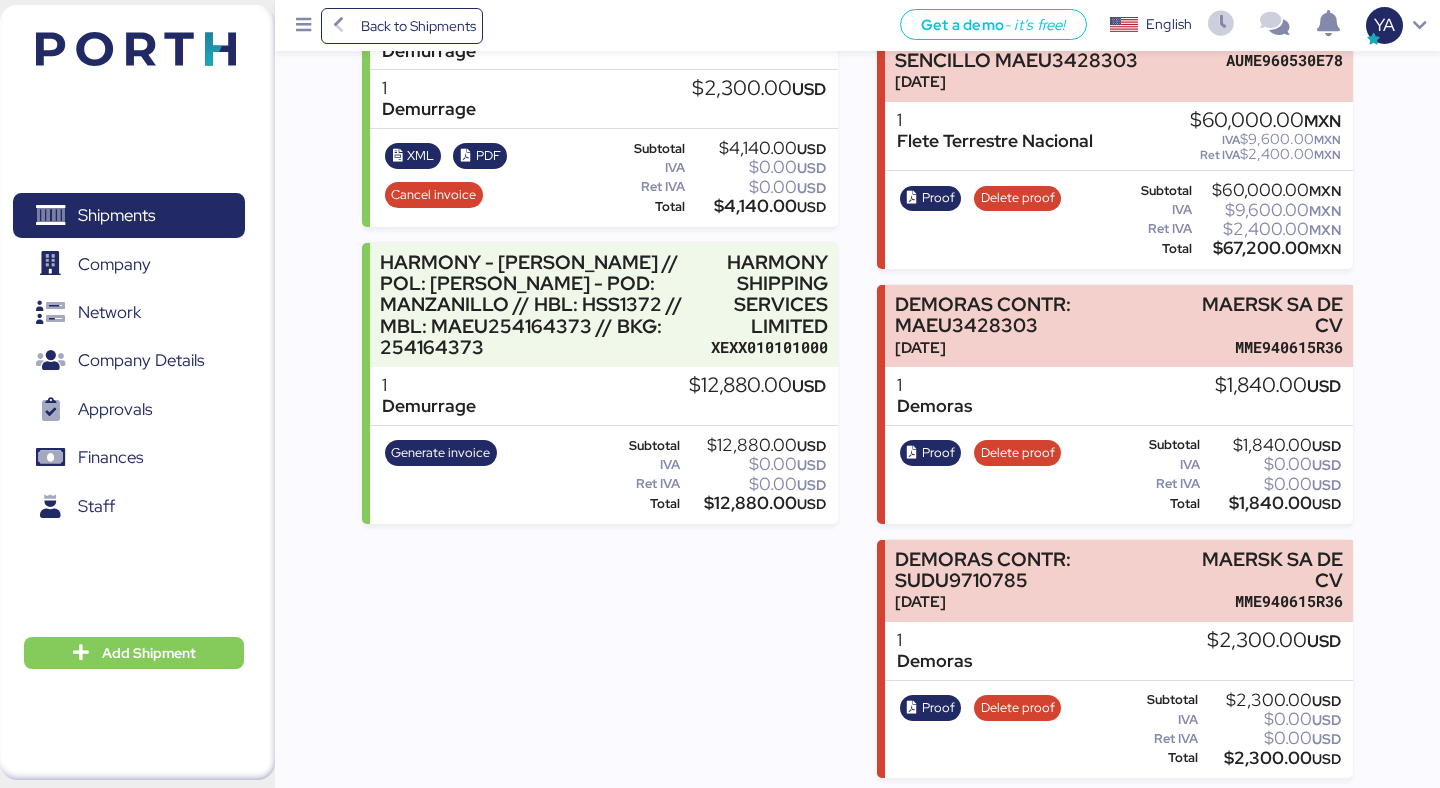 click on "Incomes HARMONY - BENTELER // POL: YANTIAN - POD: MANZANILLO // HBL: HSS1372 // MBL: MAEU254164373 // BKG: 254164373 HARMONY SHIPPING SERVICES LIMITED XEXX010101000 1  Doc Fee
$60.00  USD 1  AMS
$40.00  USD 1  Release Fee
$990.00  USD 1  Wire Transfer
$20.00  USD 1  Delivery Charges
$10,485.00  USD   XML   PDF Cancel invoice Subtotal
$11,595.00  USD IVA
$0.00  USD Ret IVA
$0.00  USD Total
$11,595.00  USD Trucking stays // HBL: HSS1372 // MBL: MAEU254164373 // BKG: 254164373 HARMONY SHIPPING SERVICES LIMITED XEXX010101000 14  STAYING FEE
$7,210.00  USD   XML   PDF Cancel invoice Subtotal
$7,210.00  USD IVA
$0.00  USD Ret IVA
$0.00  USD Total
$7,210.00  USD Demurrage // HBL: HSS1372 // MBL: MAEU254164373 // BKG: 254164373 HARMONY SHIPPING SERVICES LIMITED XEXX010101000 1  Demurrage
$1,840.00  USD 1  Demurrage
$2,300.00  USD   XML   PDF Cancel invoice Subtotal USD IVA 1" at bounding box center (599, 378) 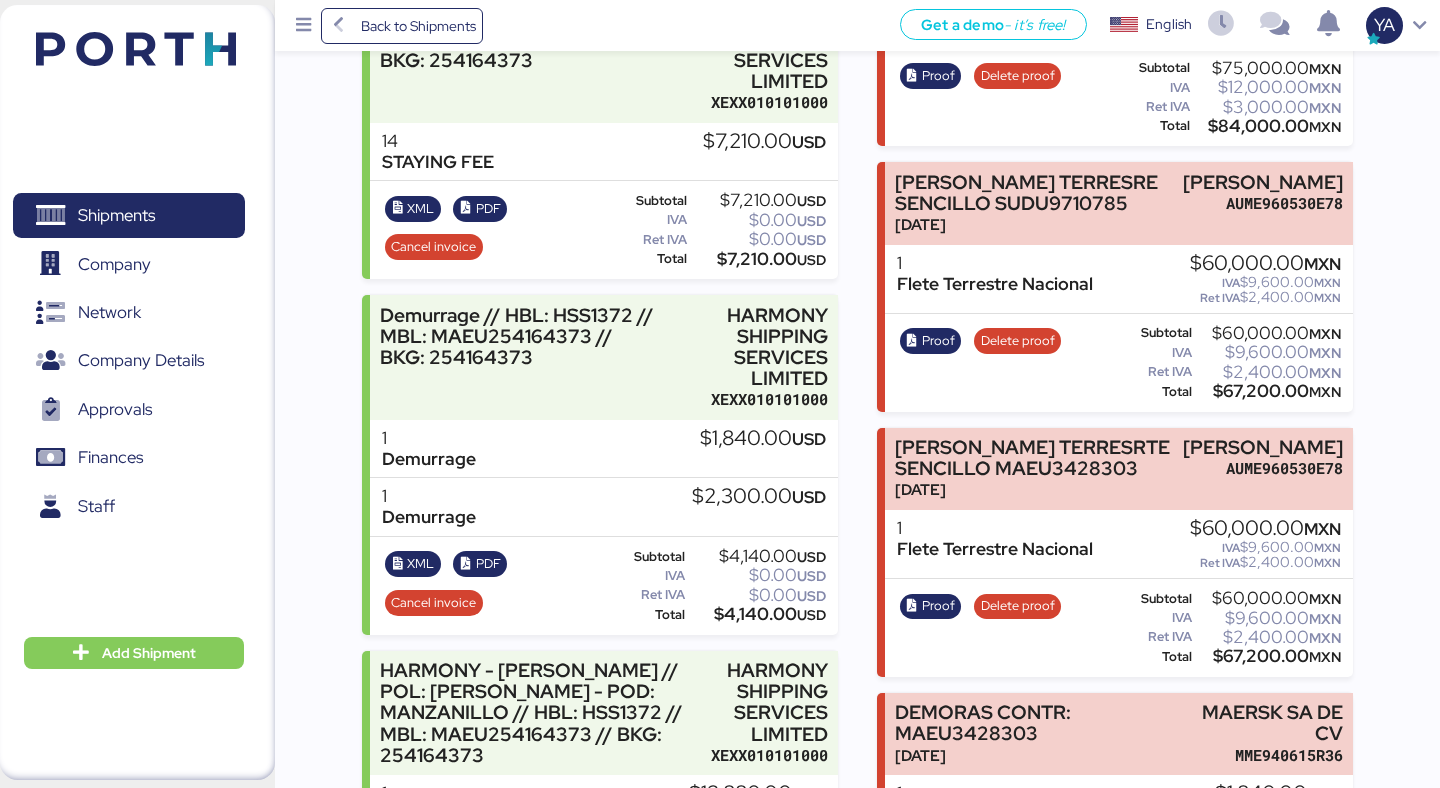scroll, scrollTop: 0, scrollLeft: 0, axis: both 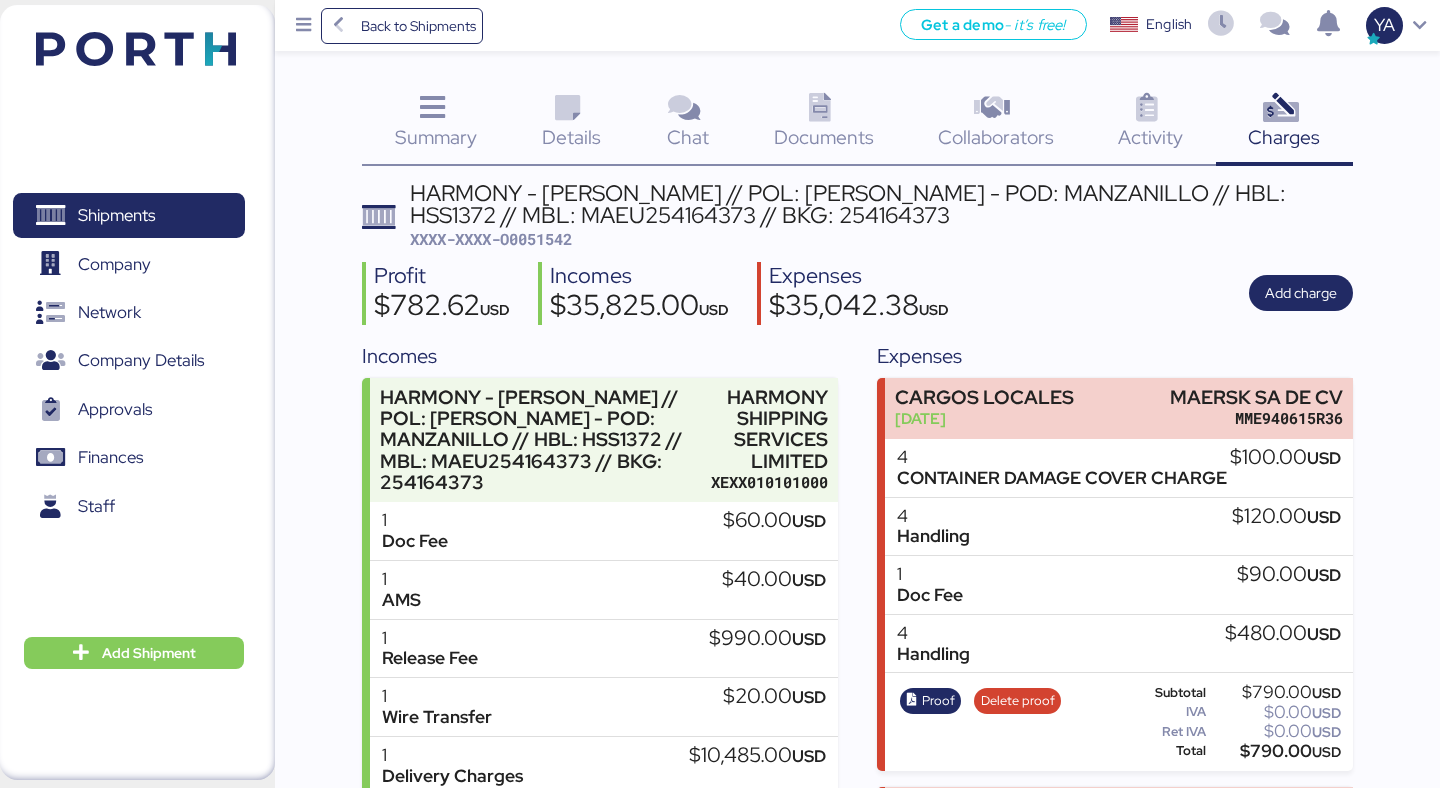 click on "$782.62  USD" at bounding box center (442, 308) 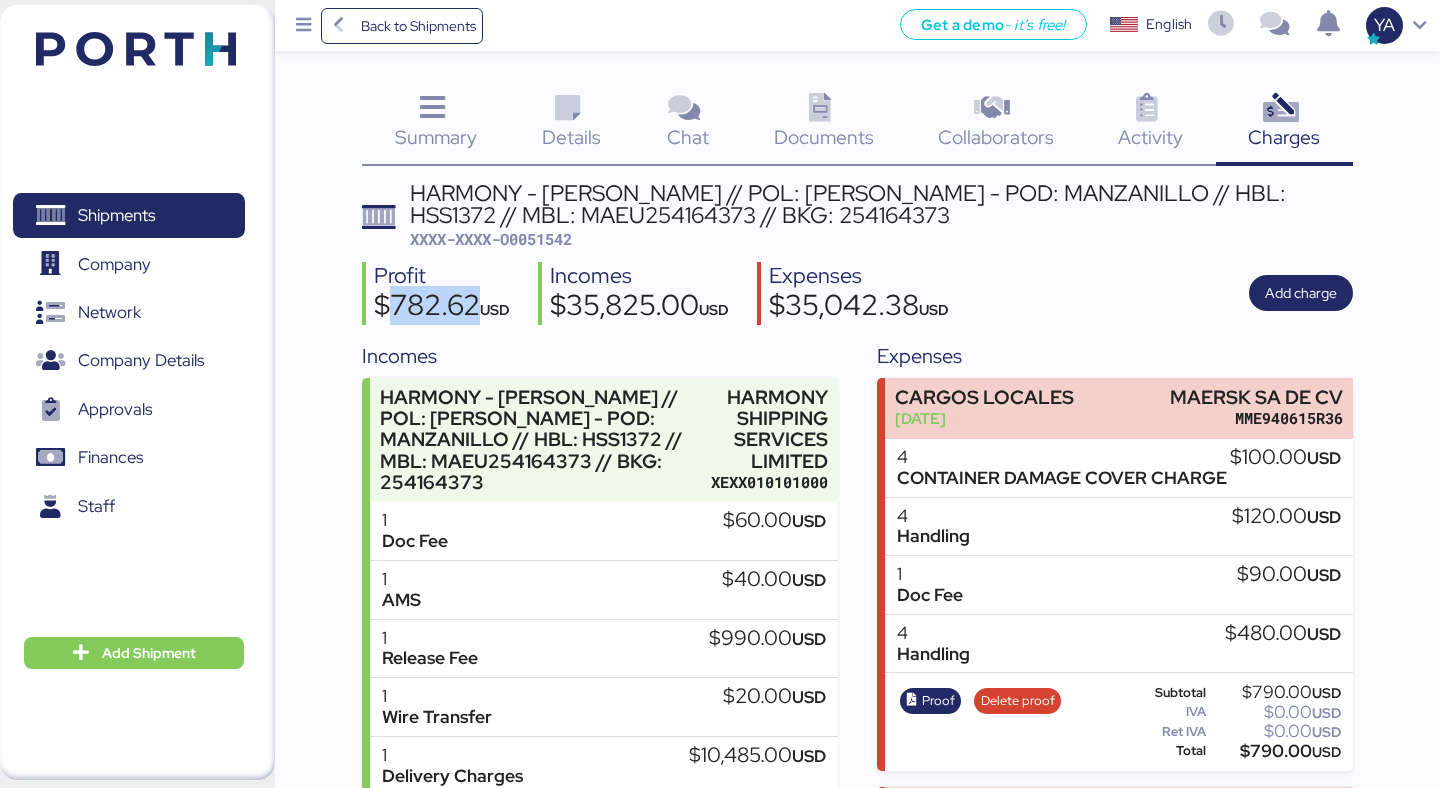 click on "$782.62  USD" at bounding box center [442, 308] 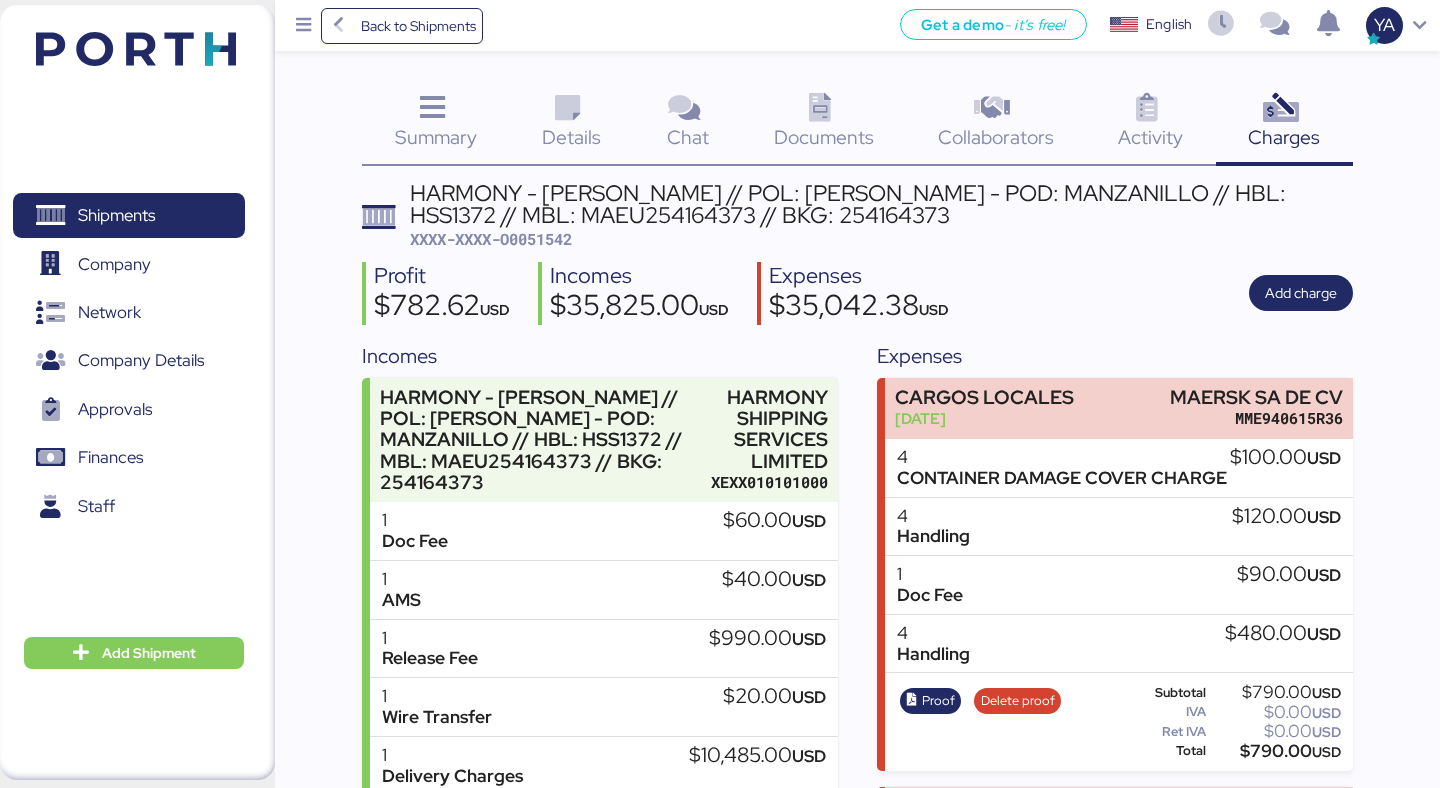 click on "$782.62  USD" at bounding box center (442, 308) 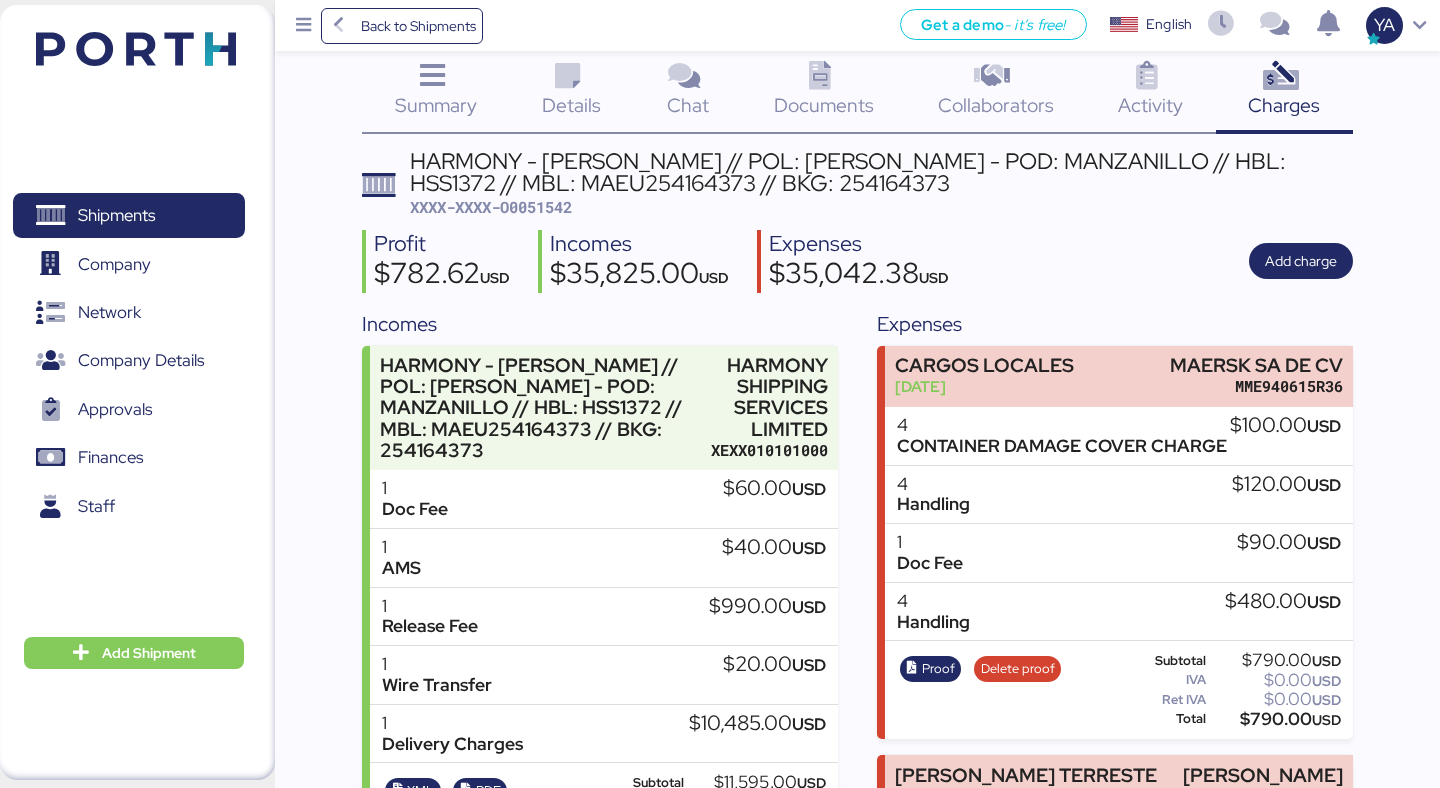 scroll, scrollTop: 28, scrollLeft: 0, axis: vertical 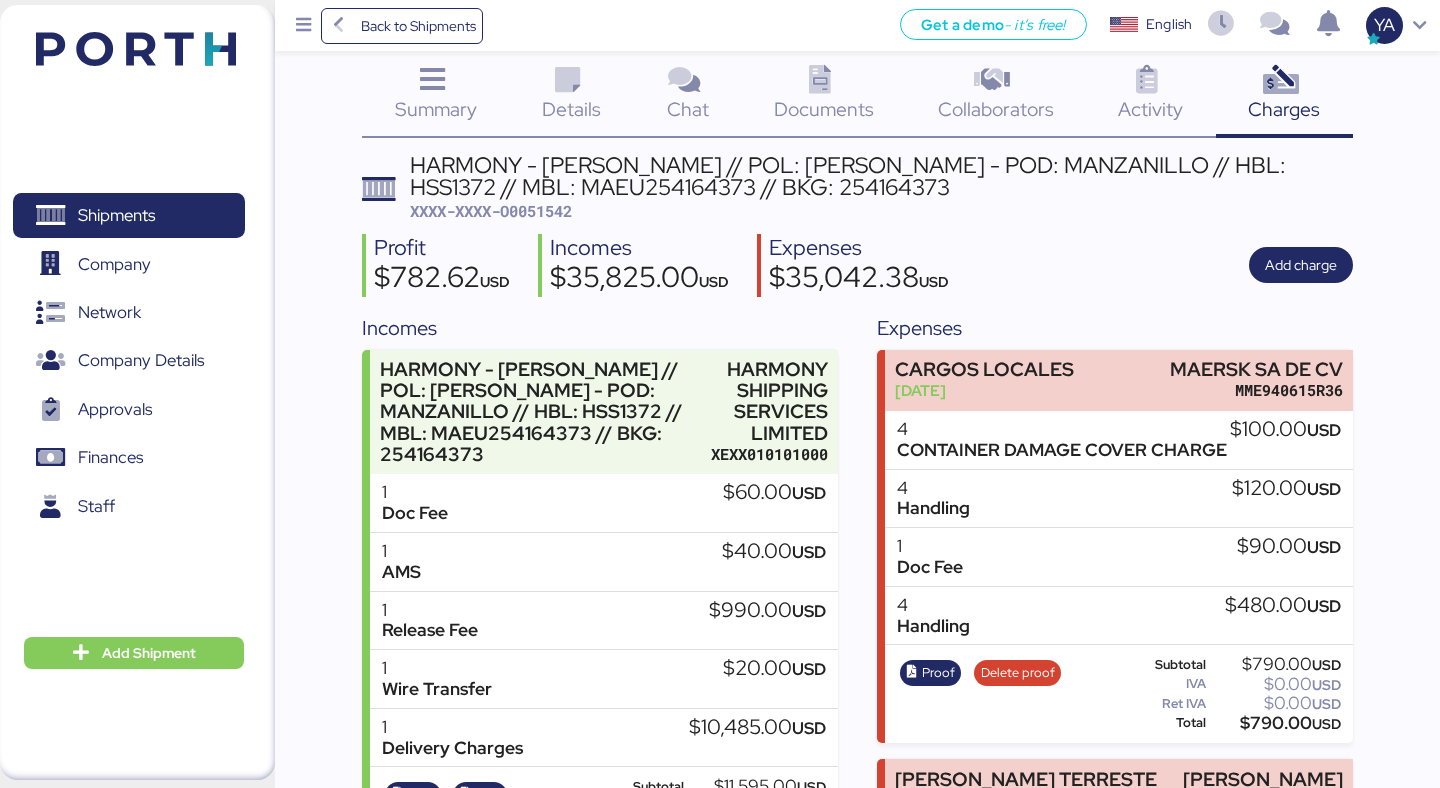 click on "$782.62  USD" at bounding box center (442, 280) 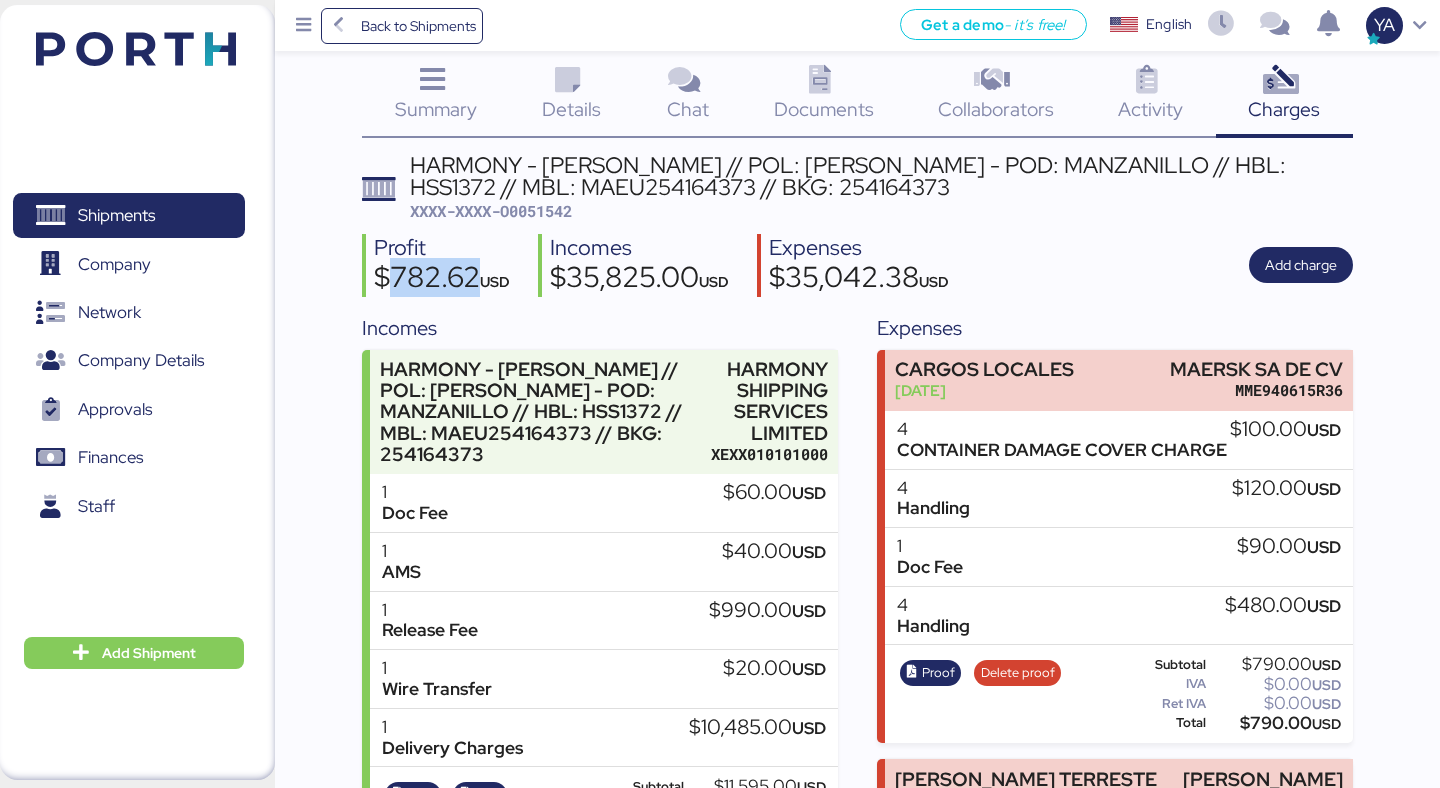 click on "$782.62  USD" at bounding box center [442, 280] 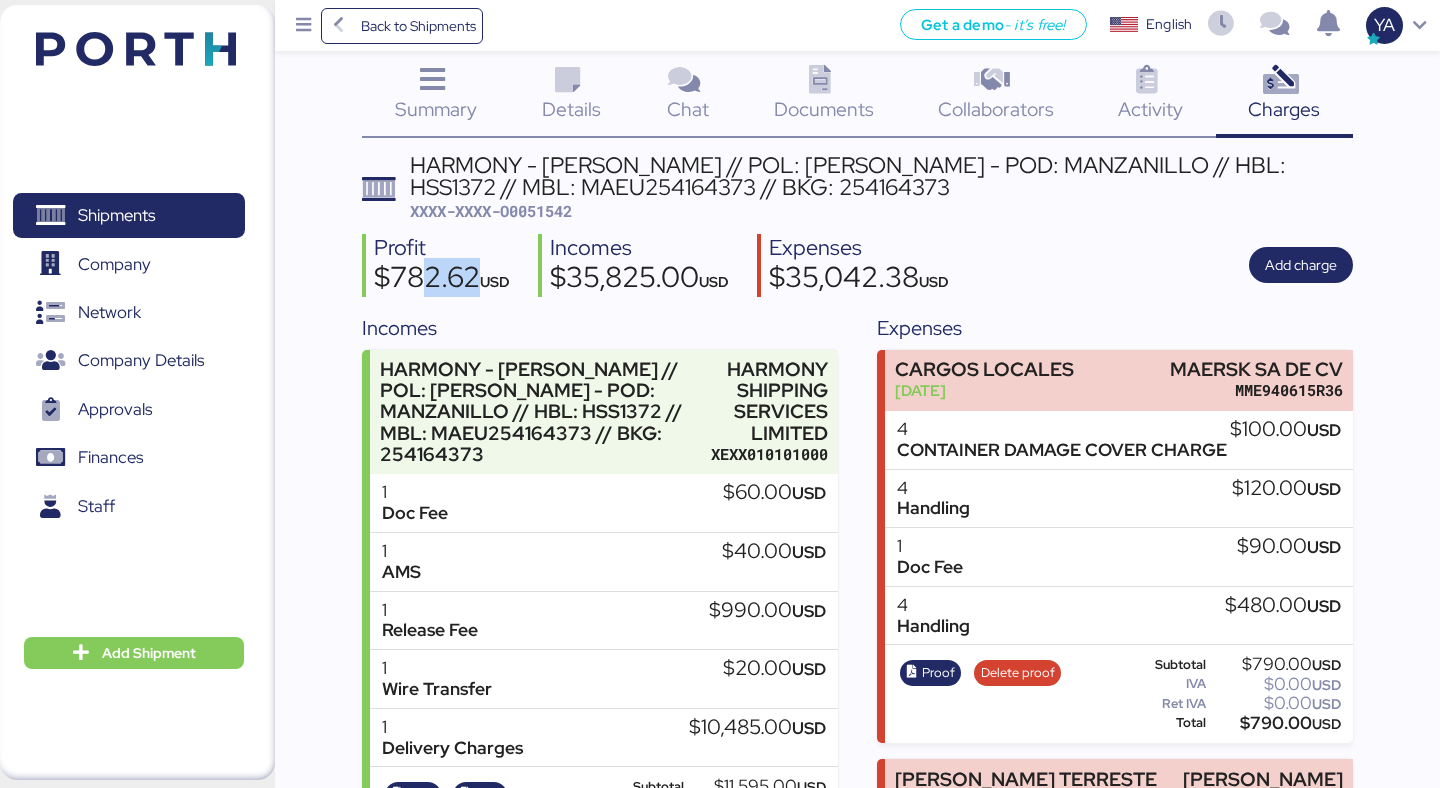 click on "$782.62  USD" at bounding box center [442, 280] 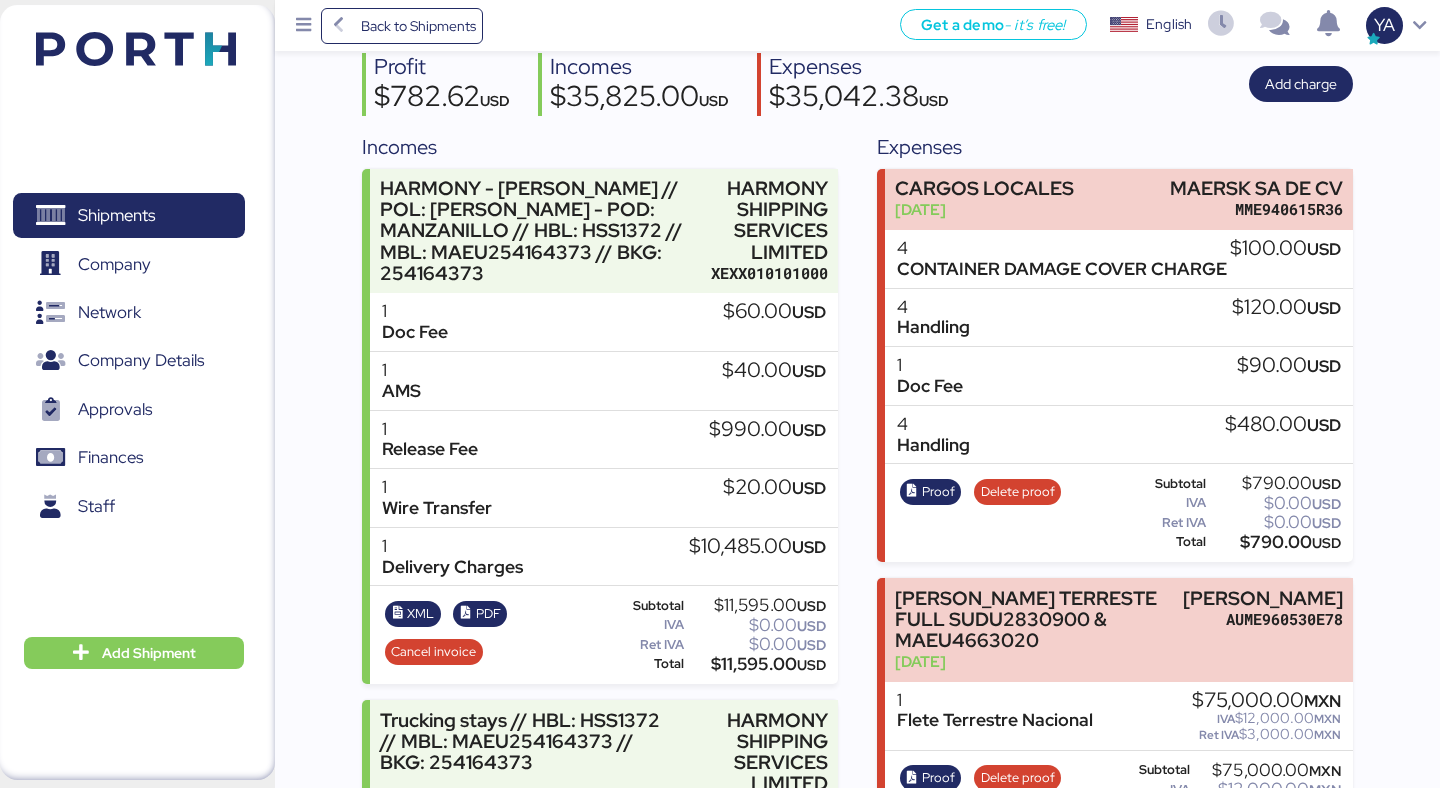 scroll, scrollTop: 131, scrollLeft: 0, axis: vertical 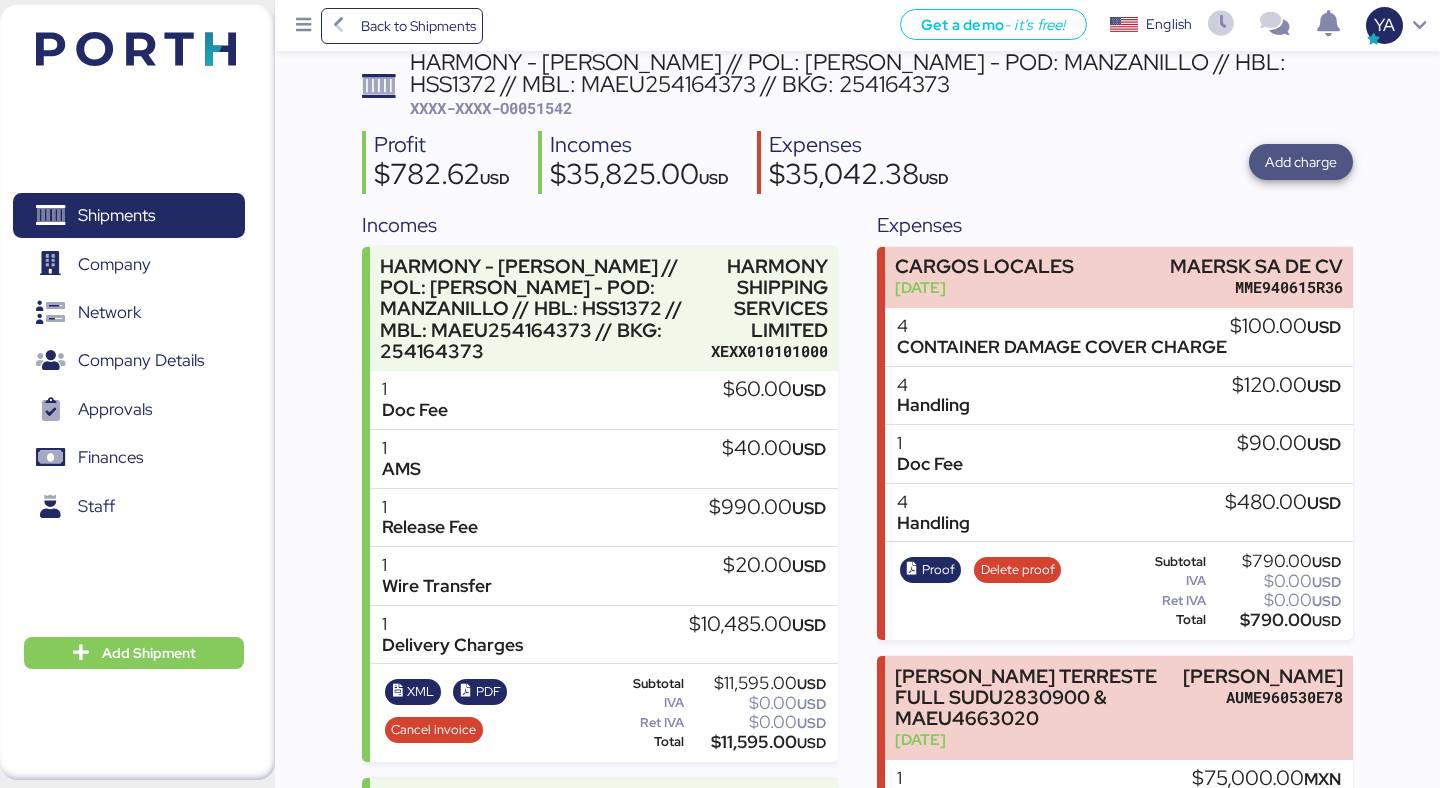 click on "Add charge" at bounding box center (1301, 162) 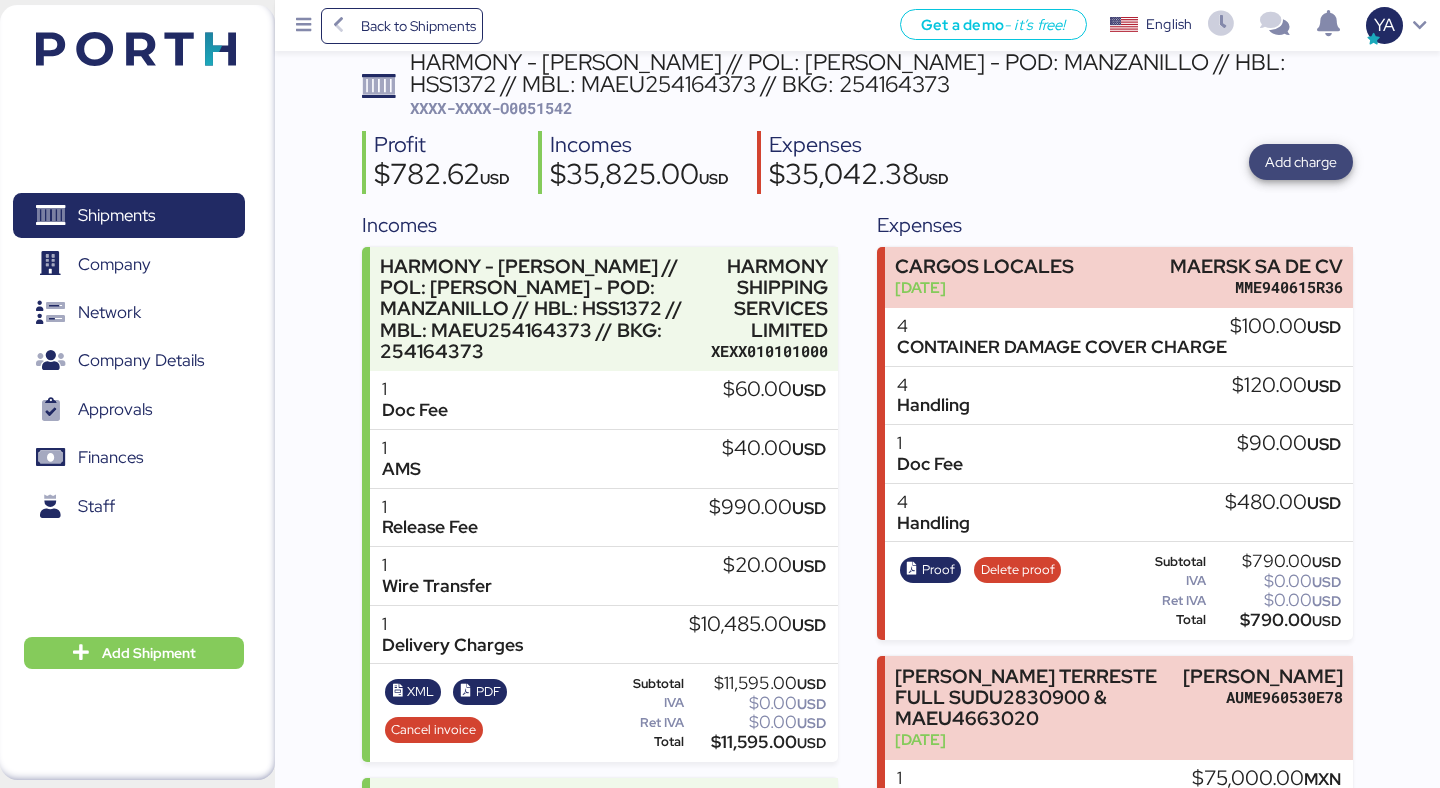 scroll, scrollTop: 0, scrollLeft: 0, axis: both 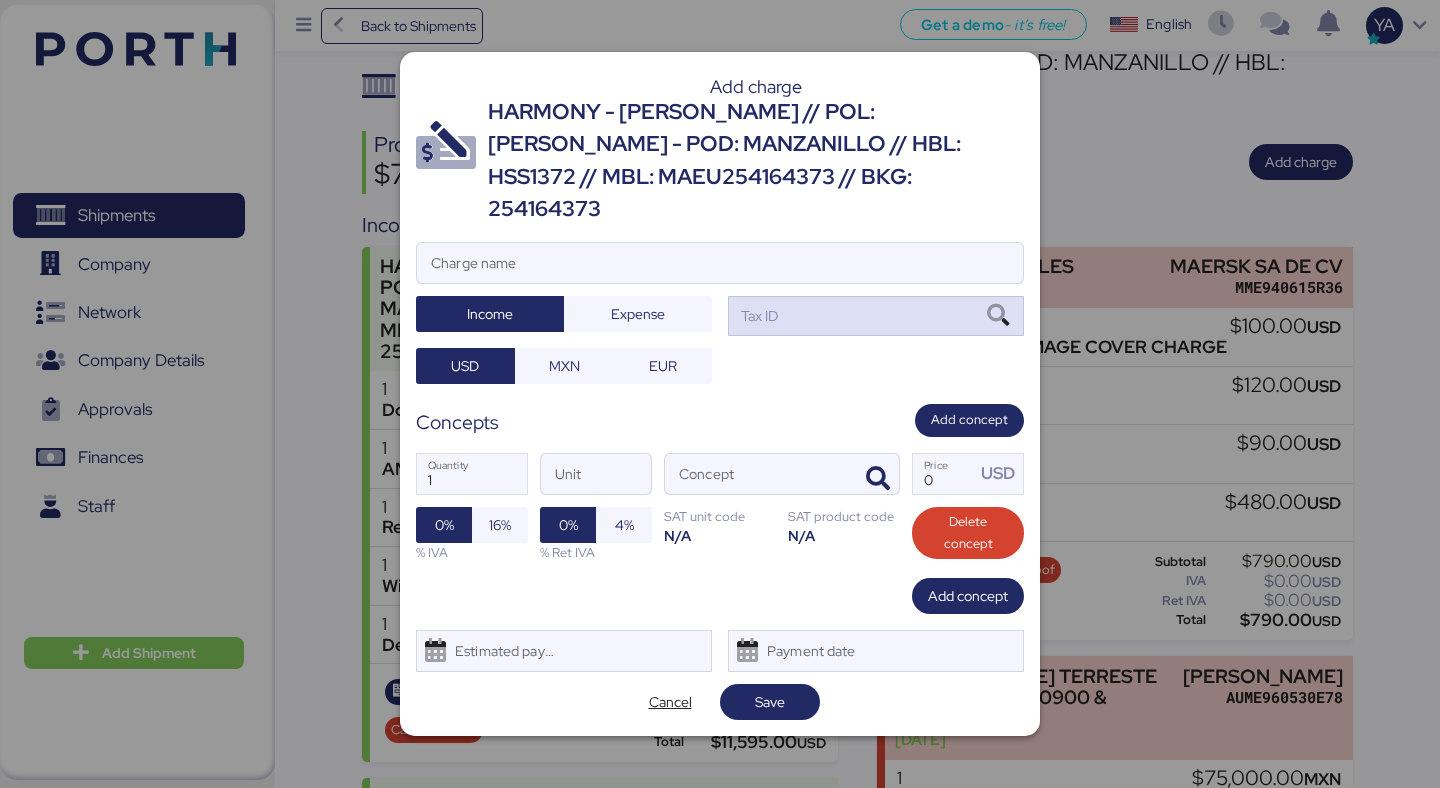 click at bounding box center [998, 316] 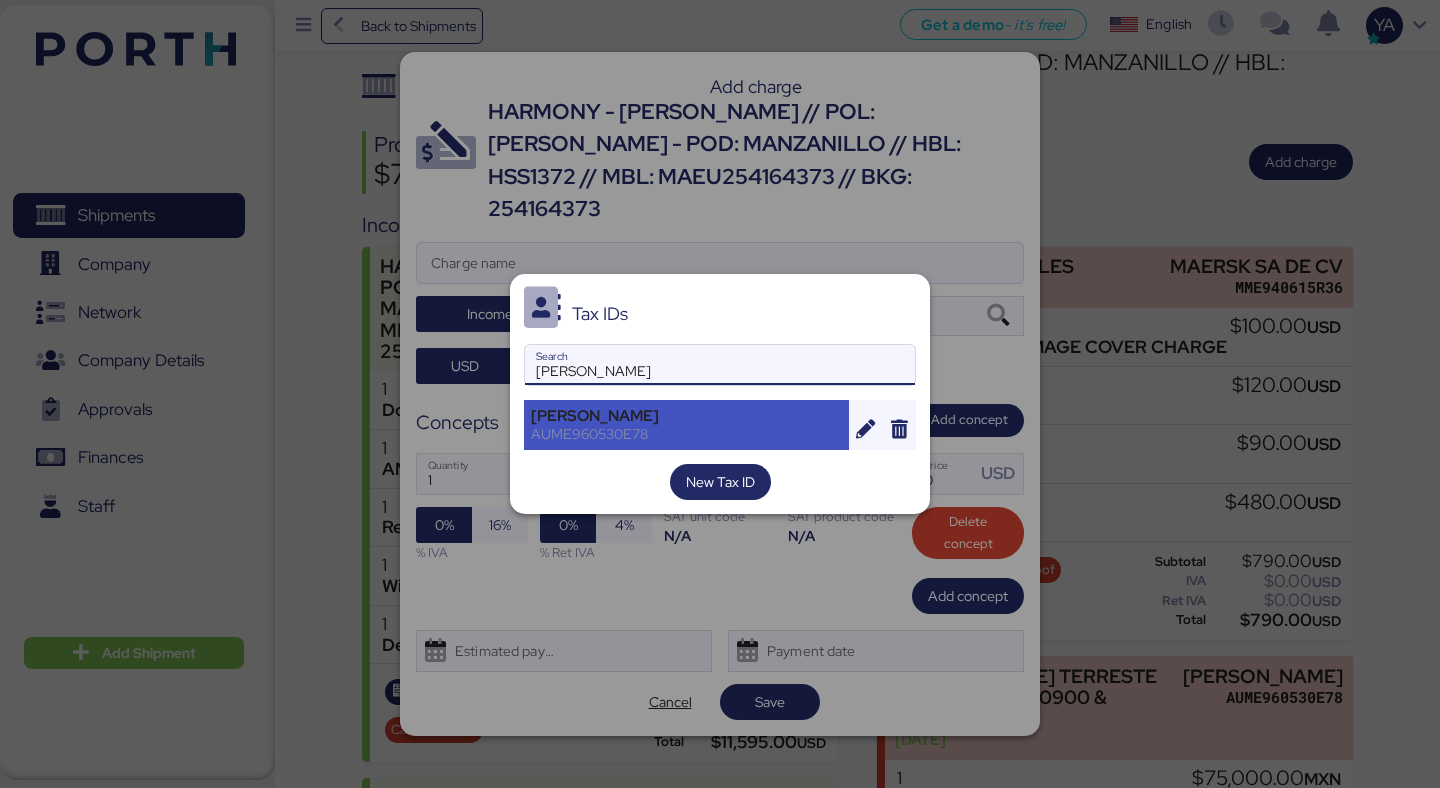 type on "[PERSON_NAME]" 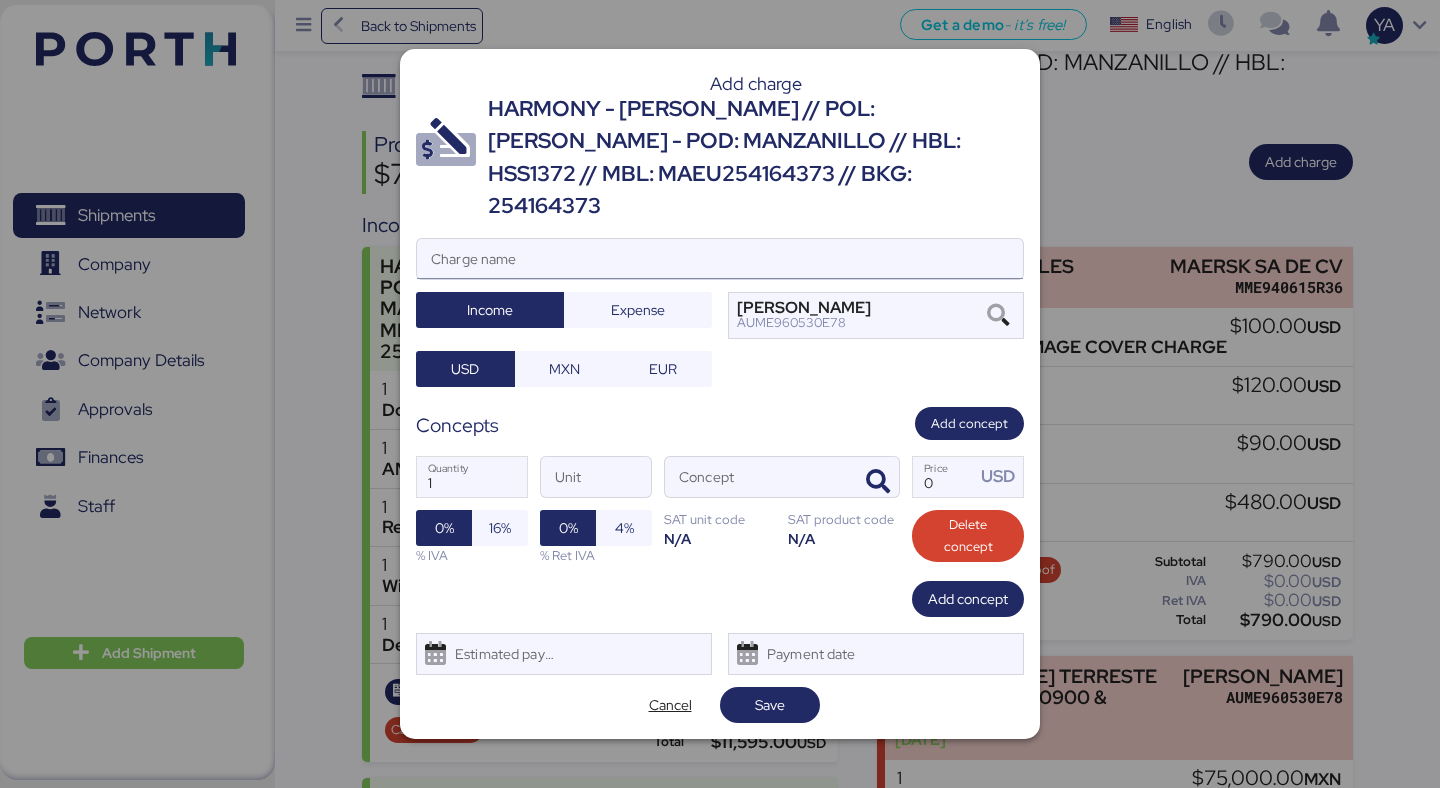 click on "Charge name" at bounding box center [720, 259] 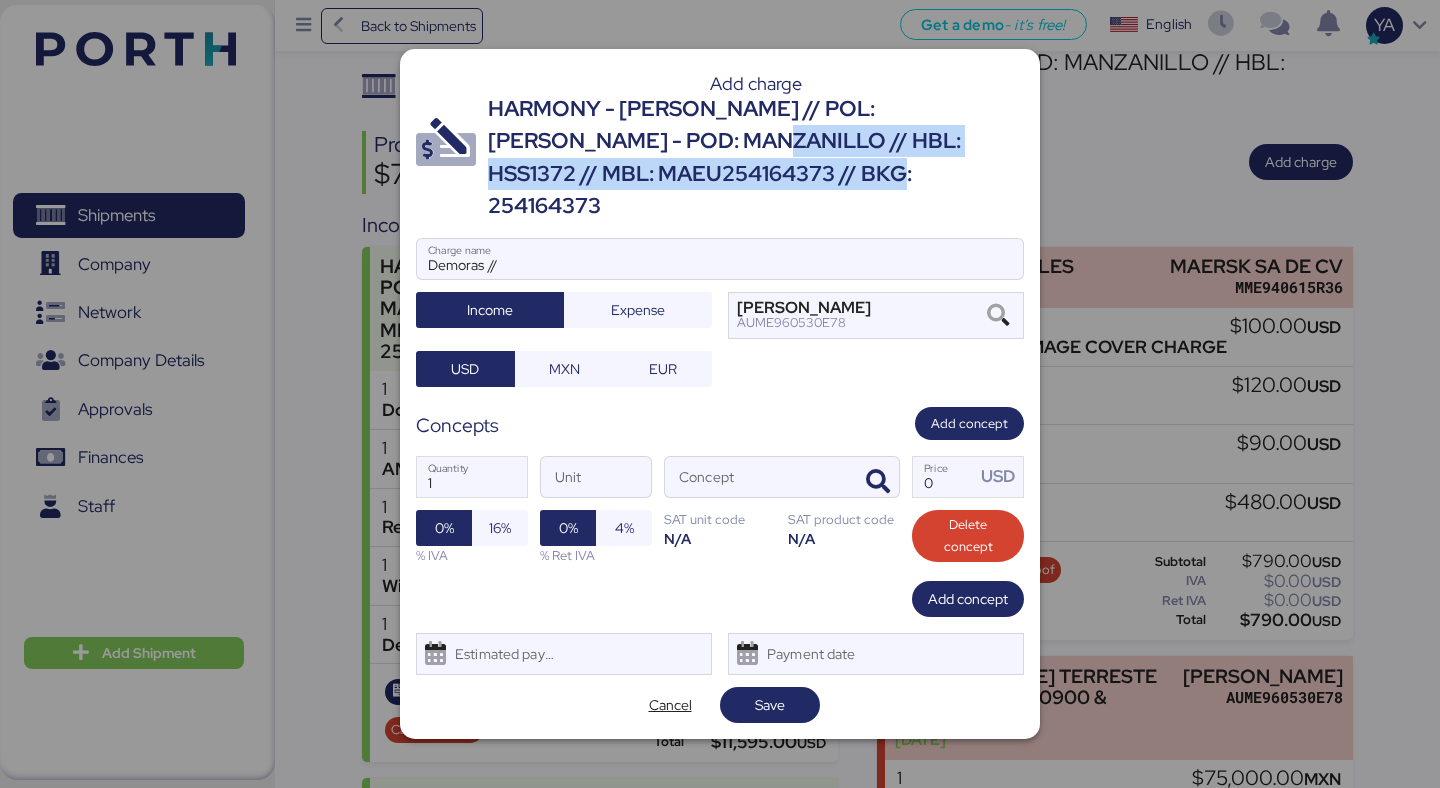 drag, startPoint x: 884, startPoint y: 197, endPoint x: 658, endPoint y: 154, distance: 230.05434 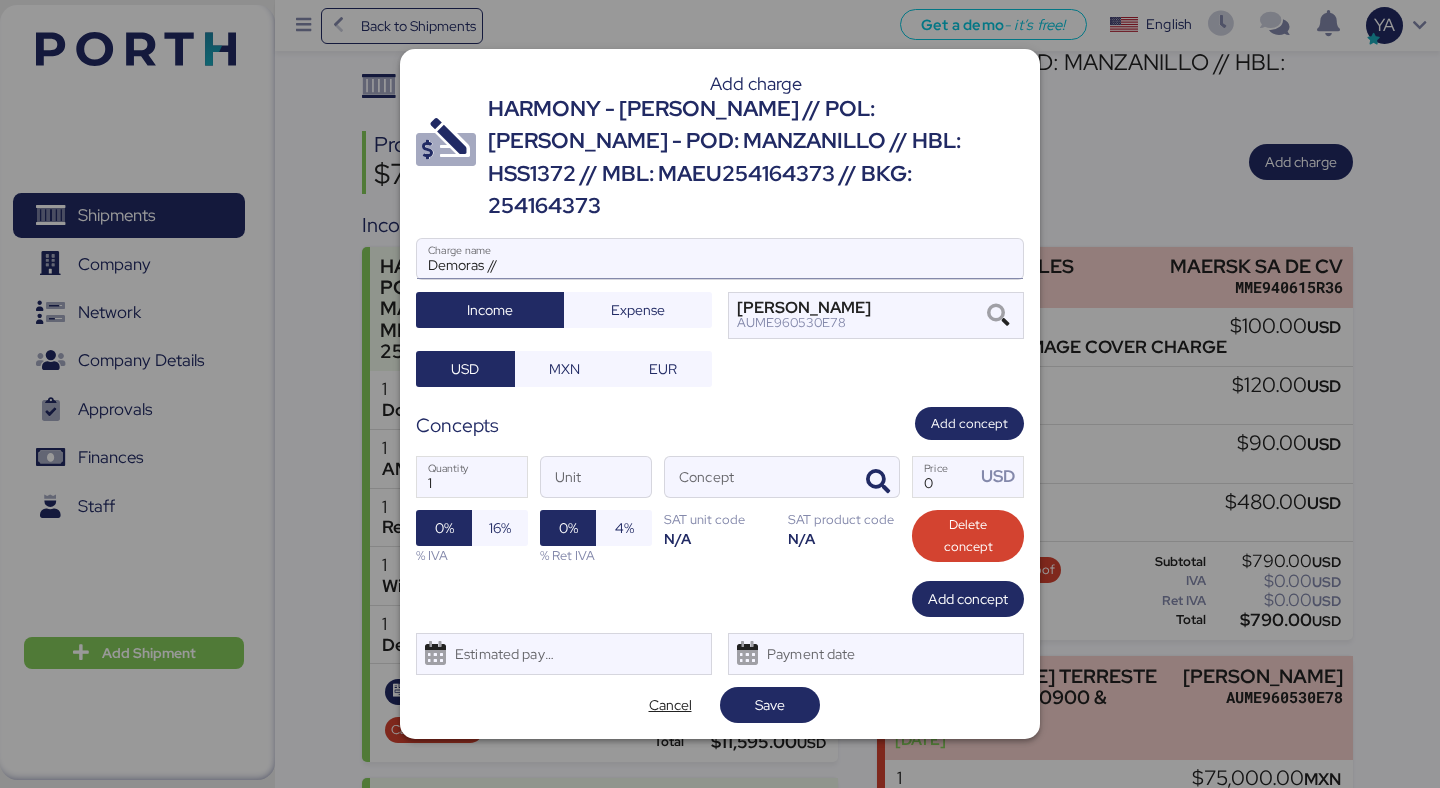 click on "Demoras //" at bounding box center [720, 259] 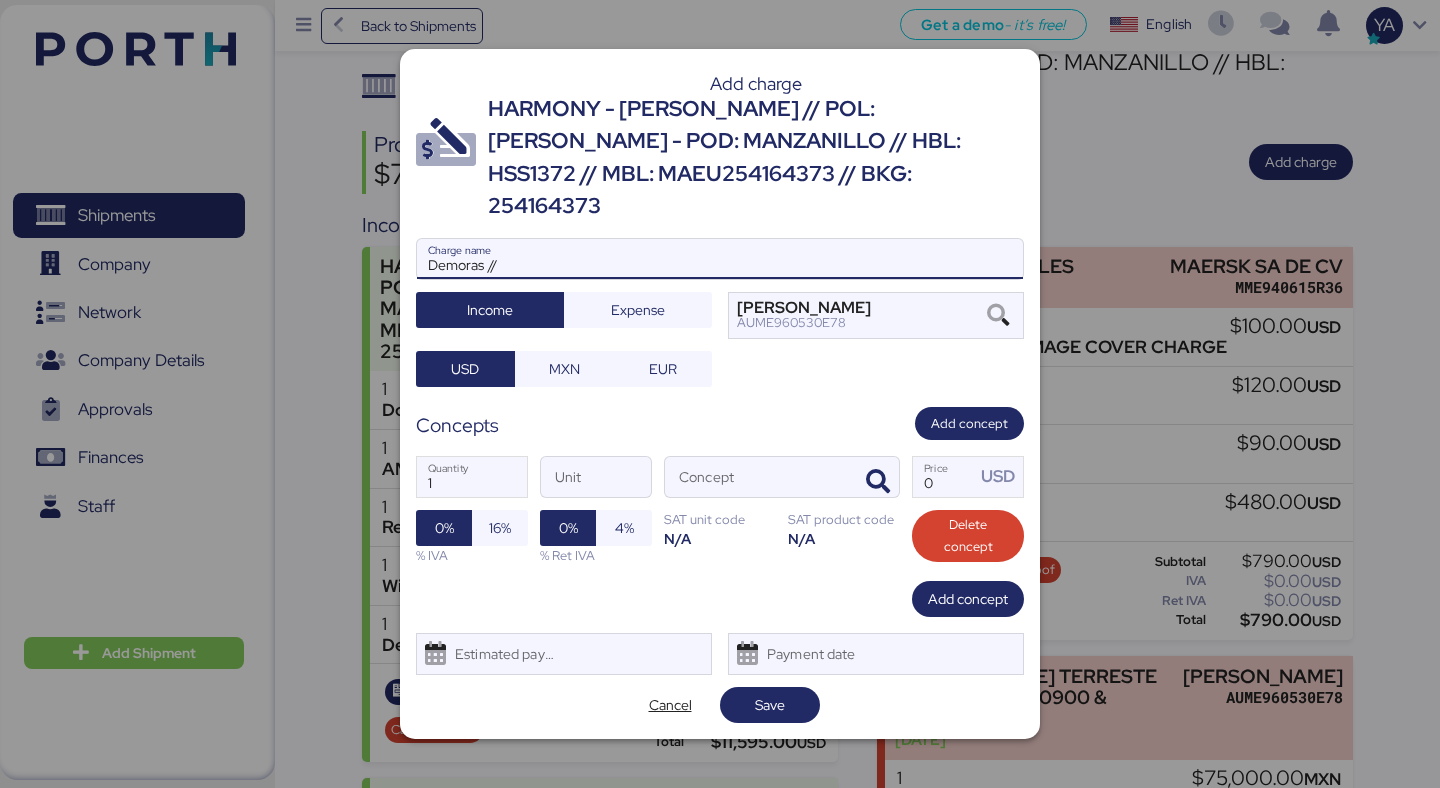 paste on "HBL: HSS1372 // MBL: MAEU254164373 // BKG: 254164373" 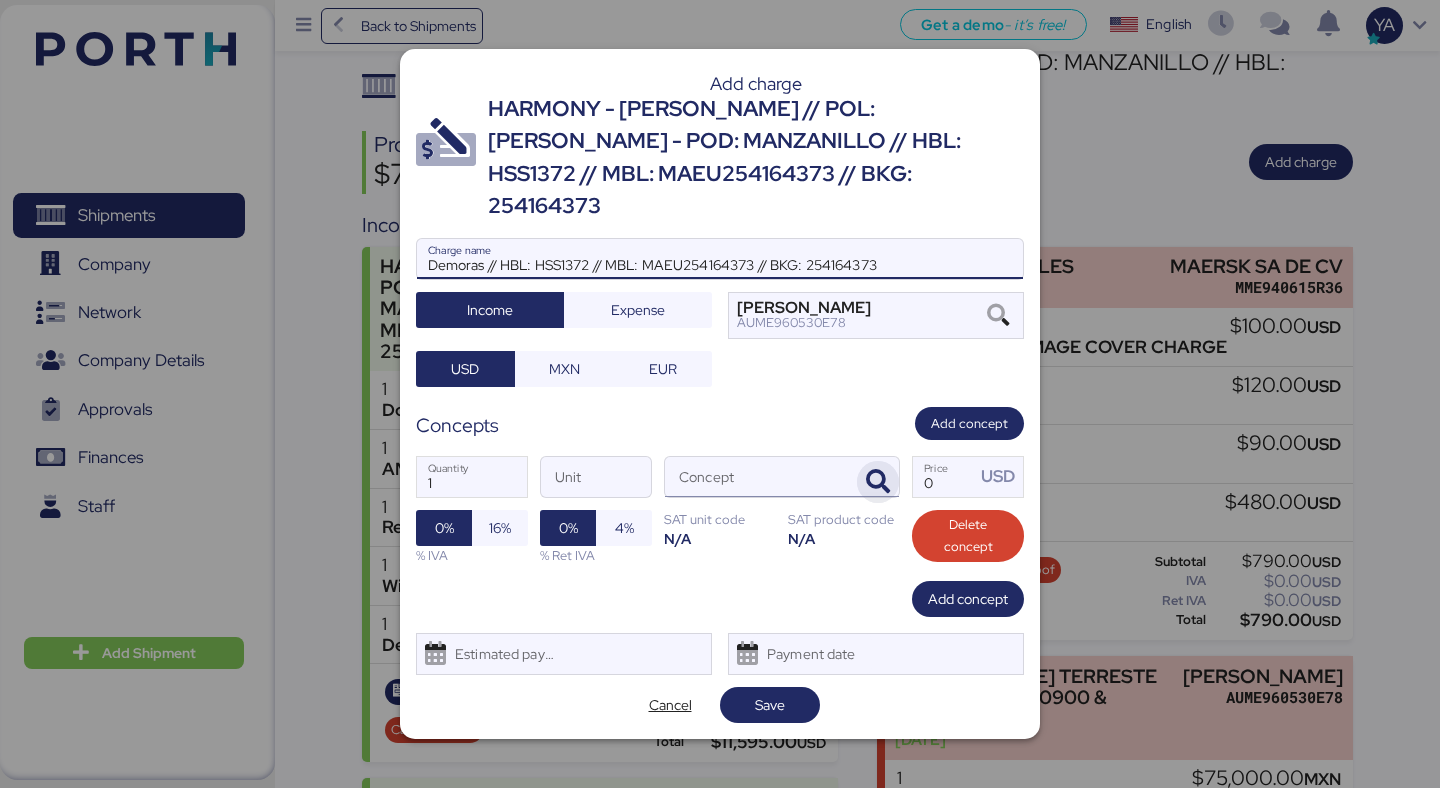 type on "Demoras // HBL: HSS1372 // MBL: MAEU254164373 // BKG: 254164373" 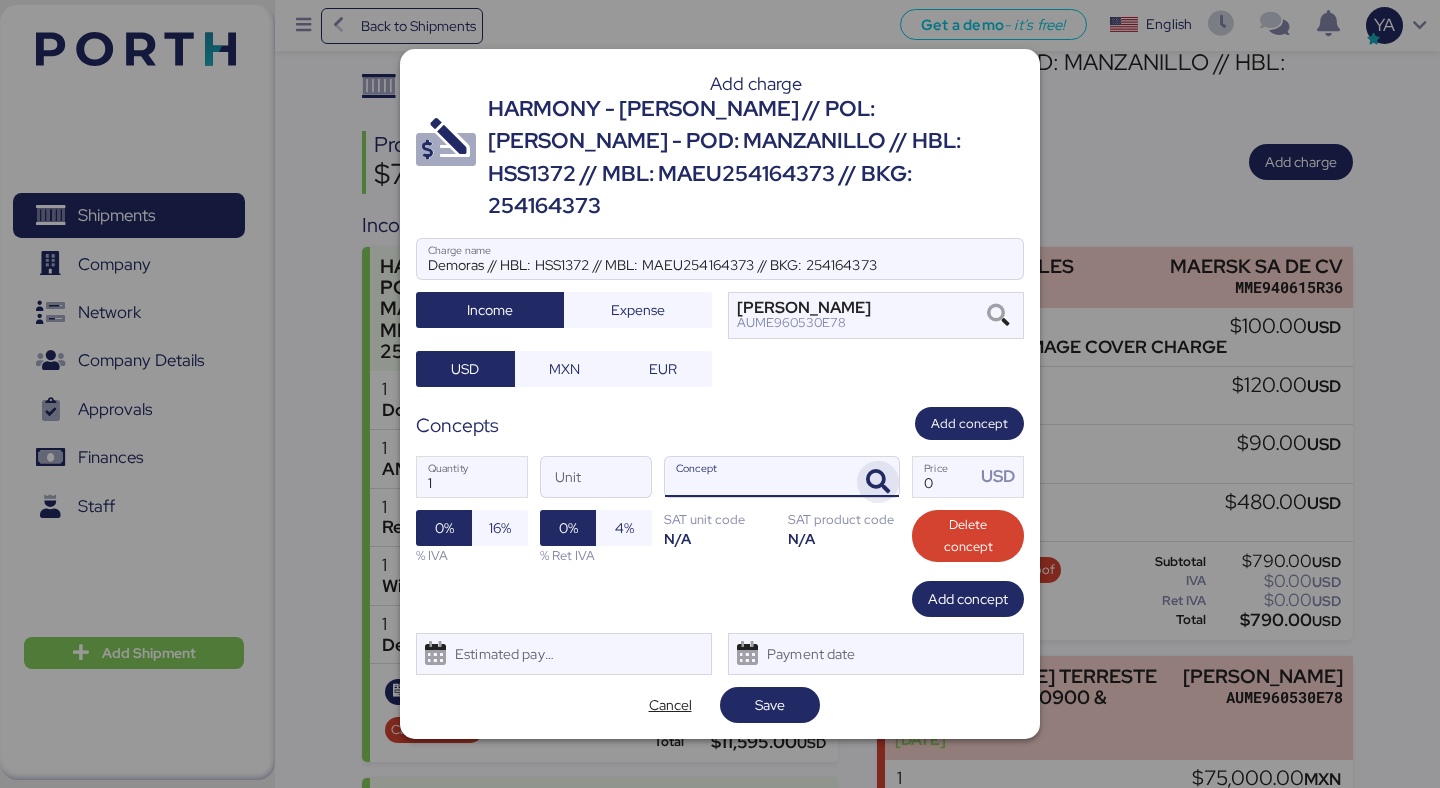 click at bounding box center (878, 482) 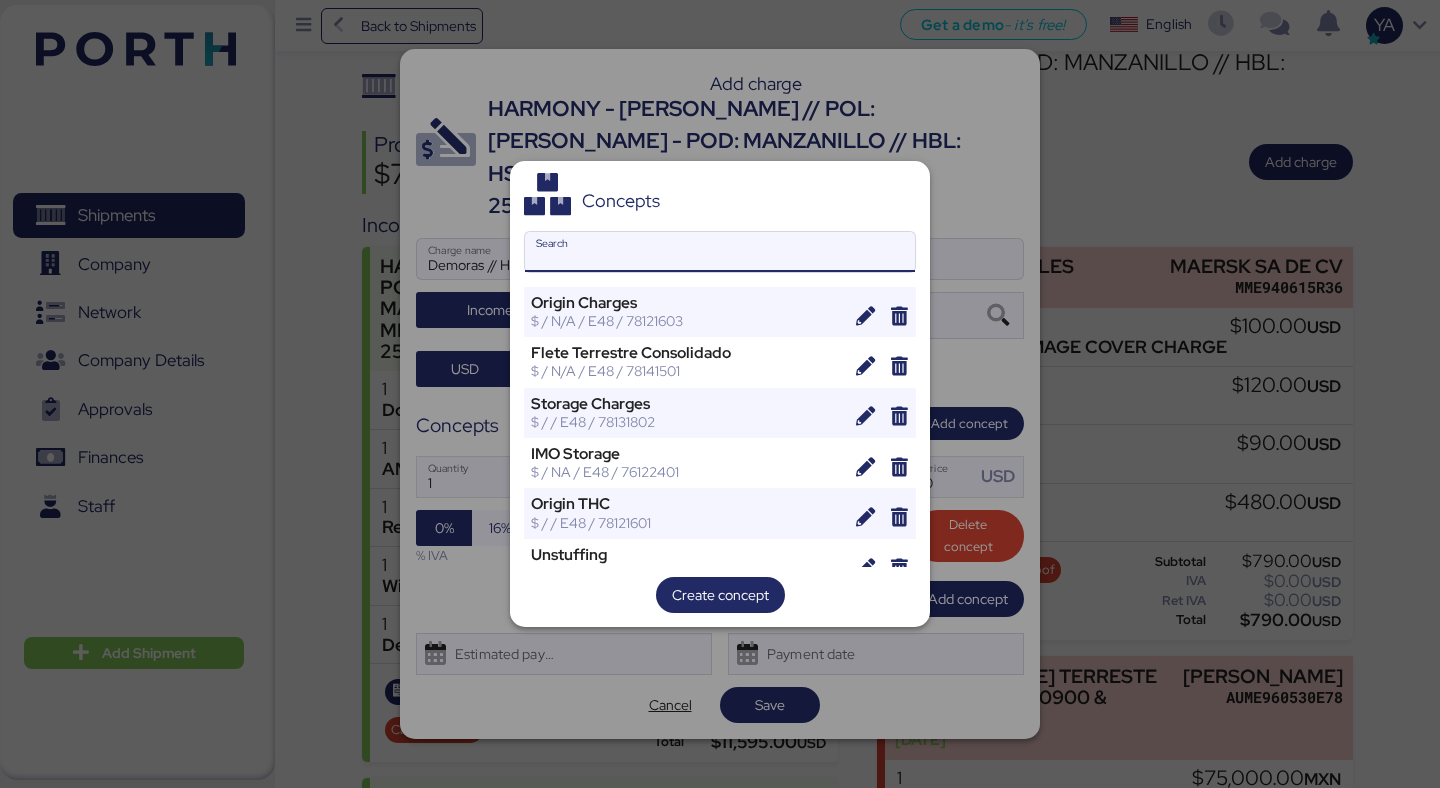 click on "Search" at bounding box center [720, 252] 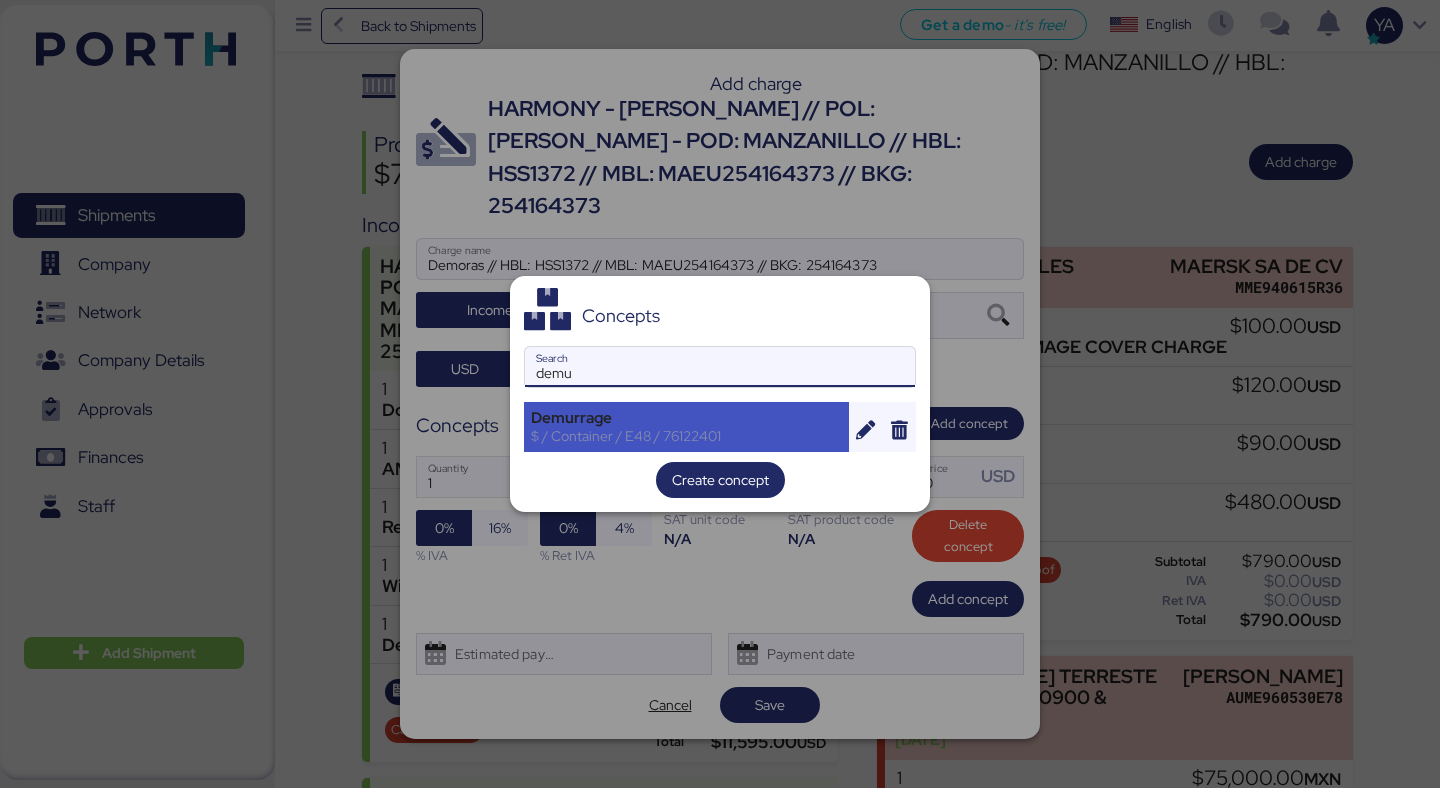 type on "demu" 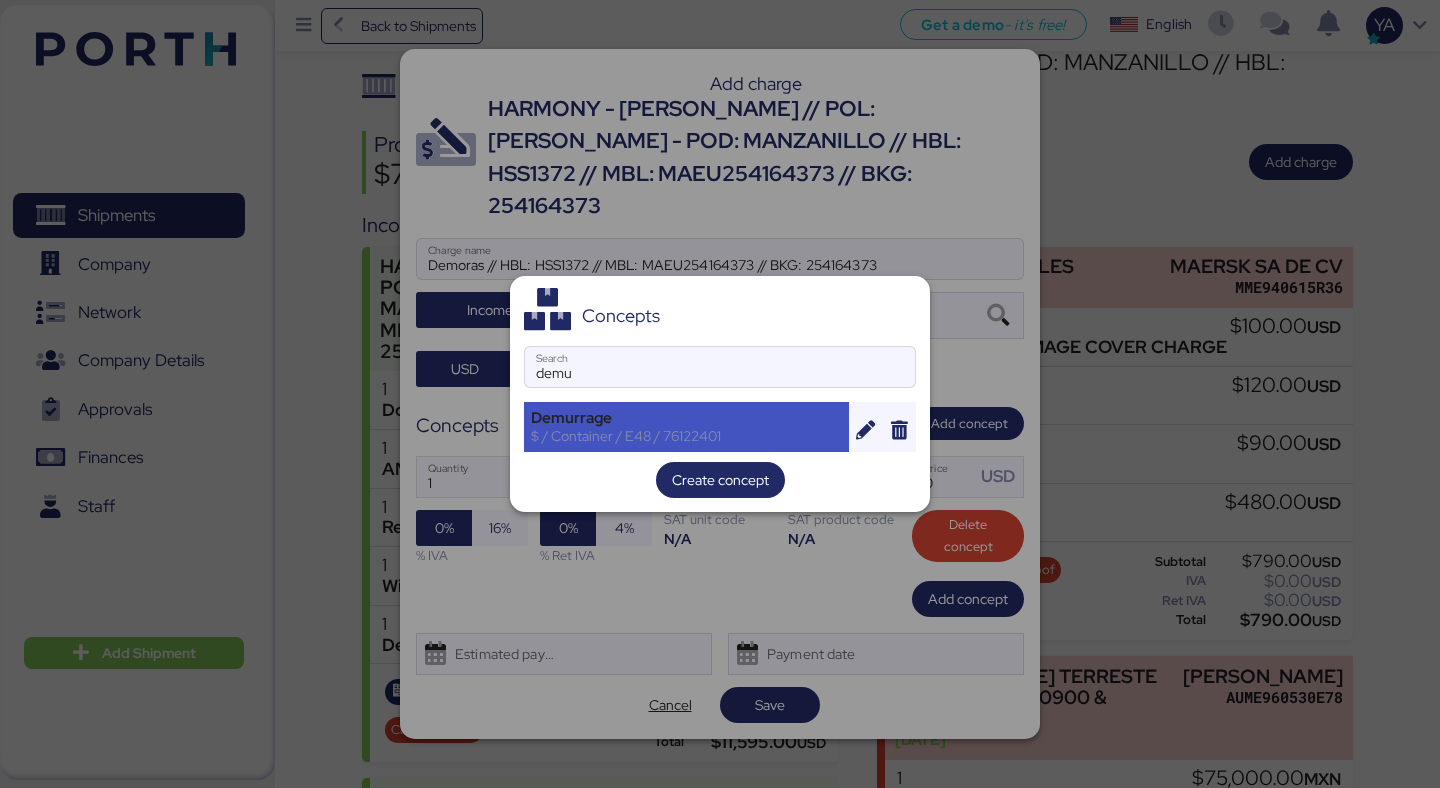 click on "Demurrage
$ / Container /
E48 / 76122401" at bounding box center [686, 427] 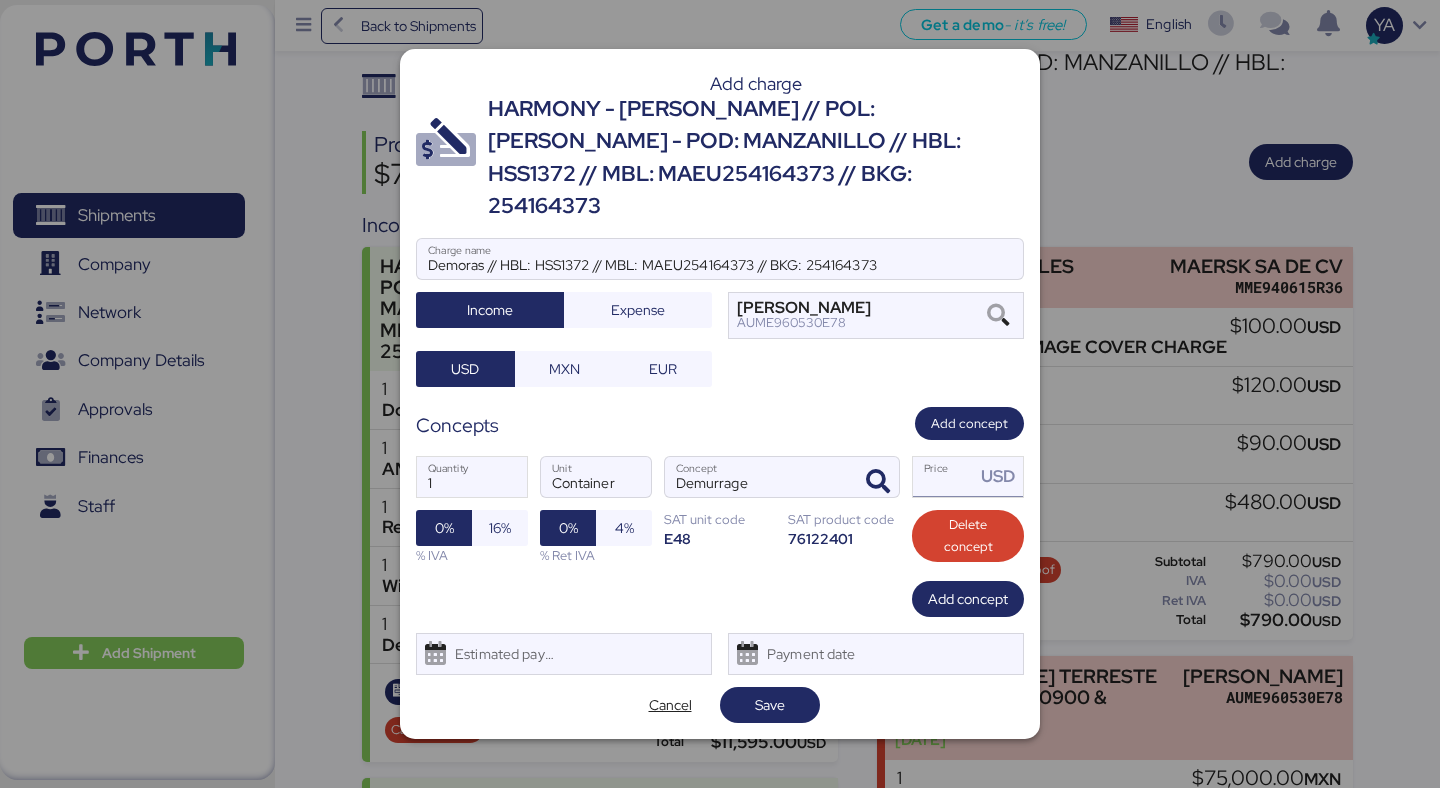 click on "Price USD" at bounding box center (944, 477) 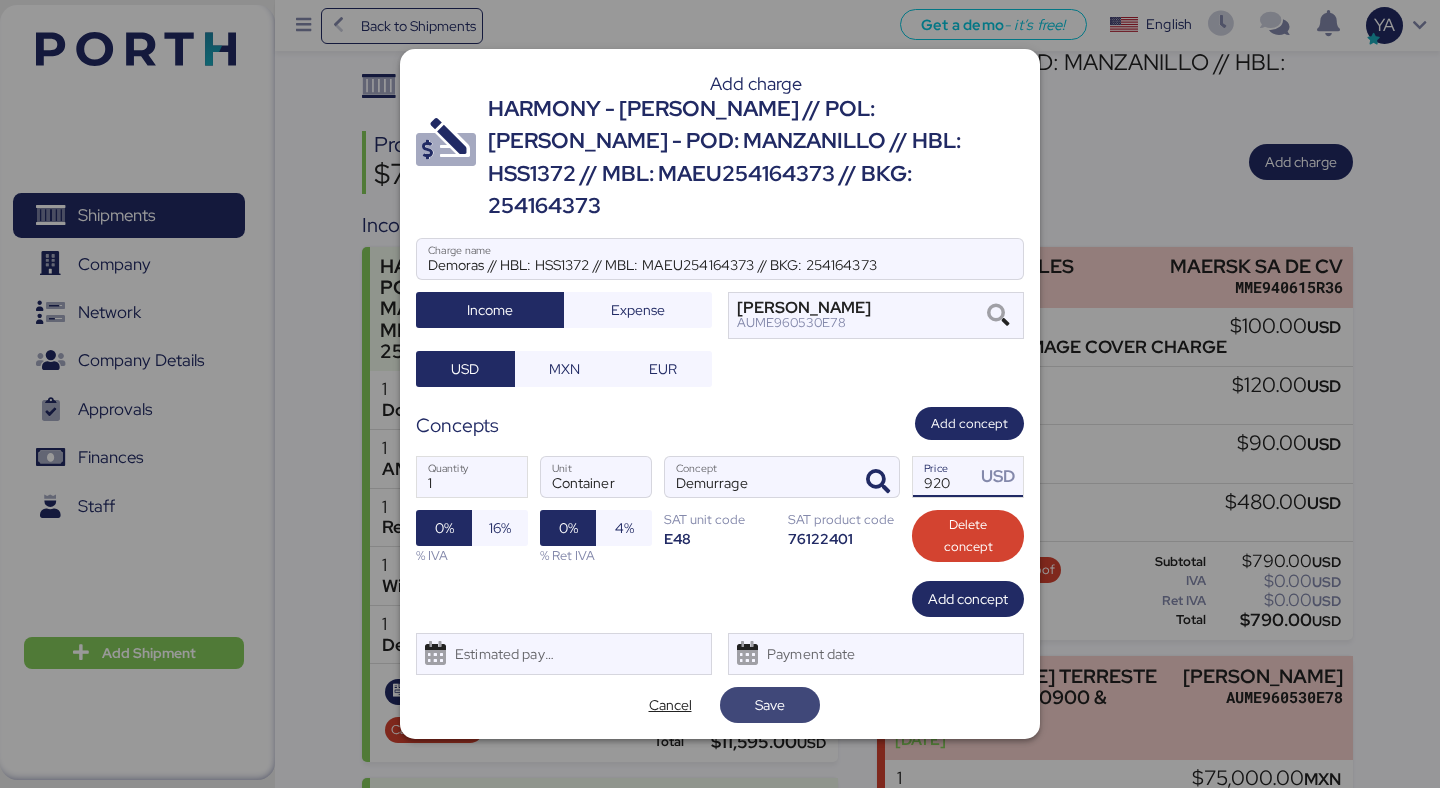 type on "920" 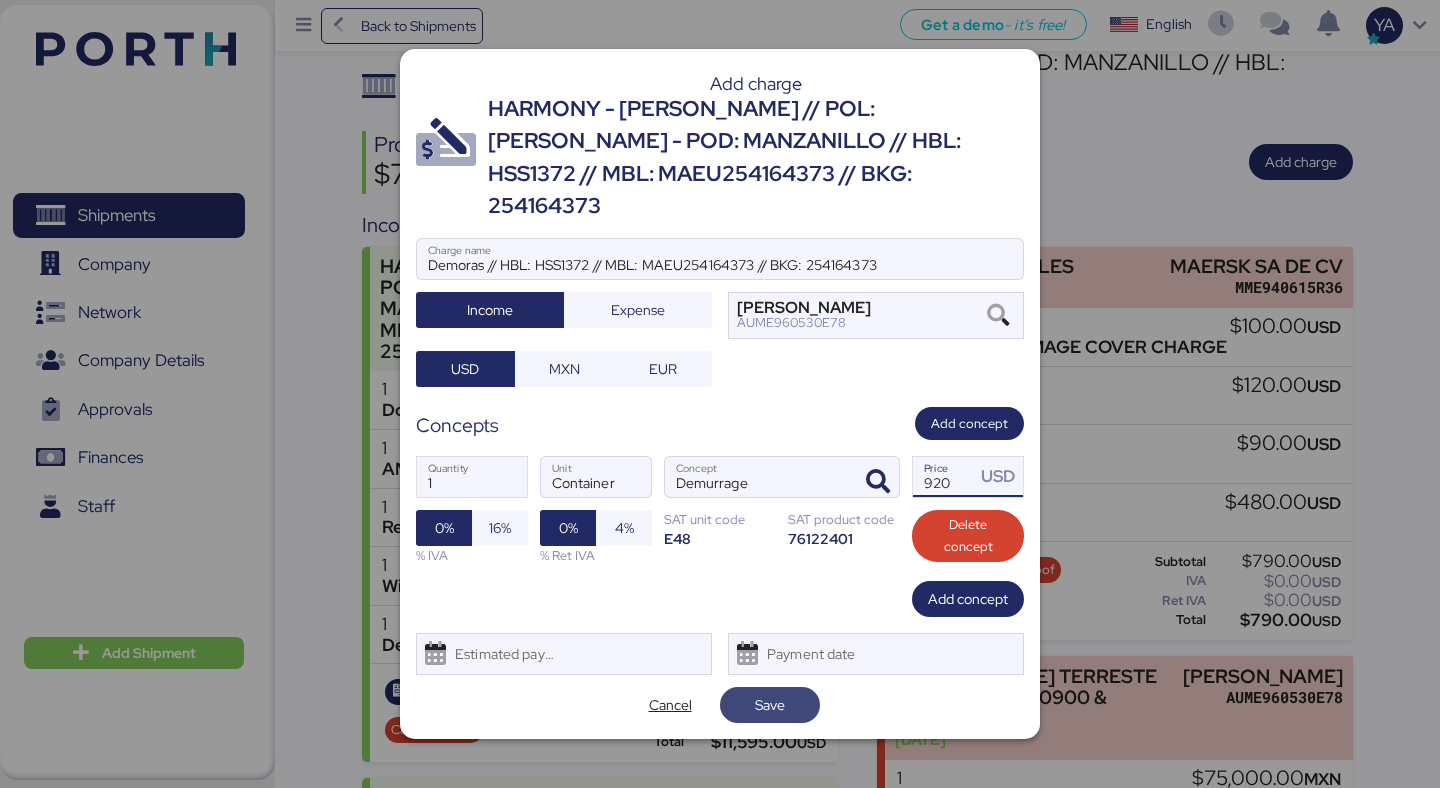 click on "Save" at bounding box center [770, 705] 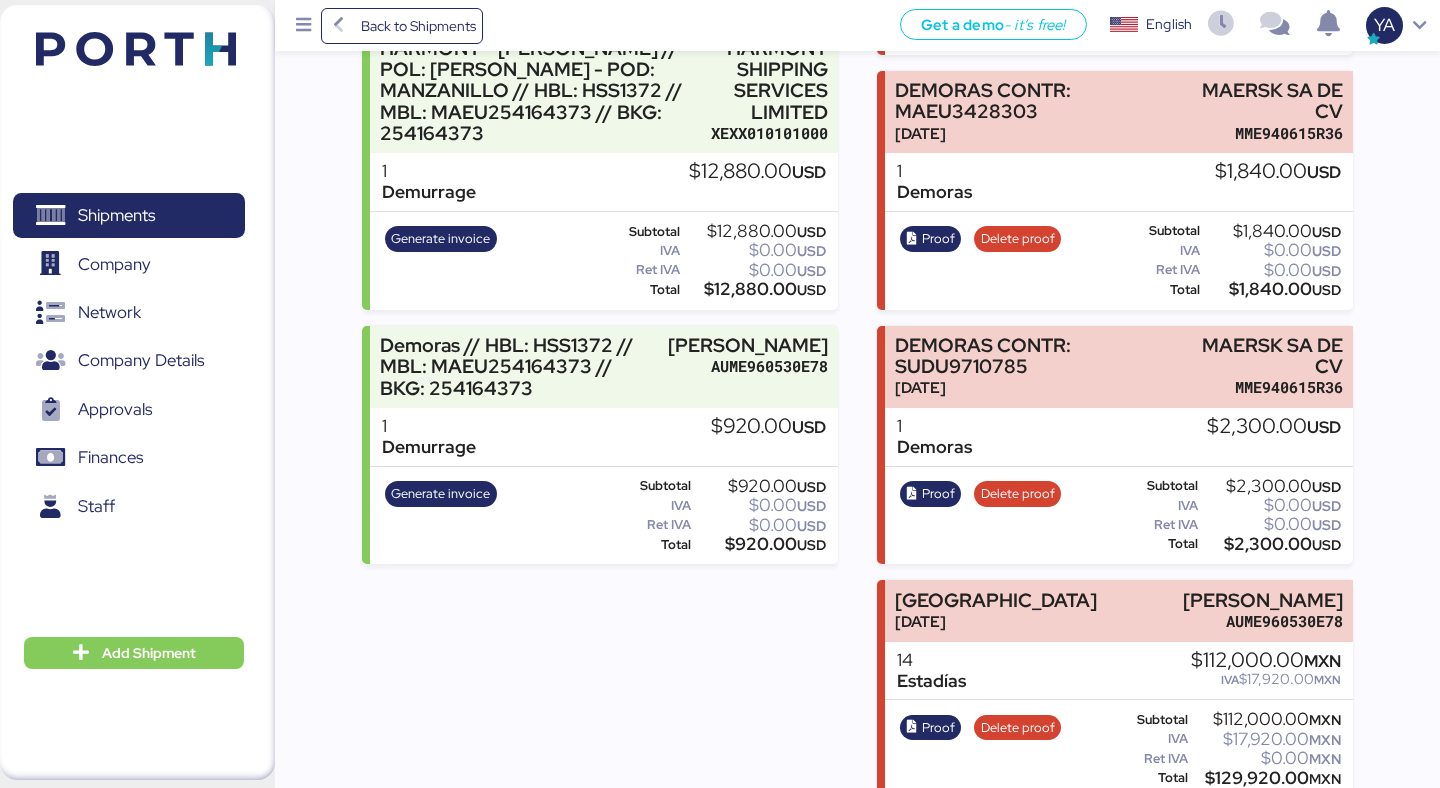 scroll, scrollTop: 1524, scrollLeft: 0, axis: vertical 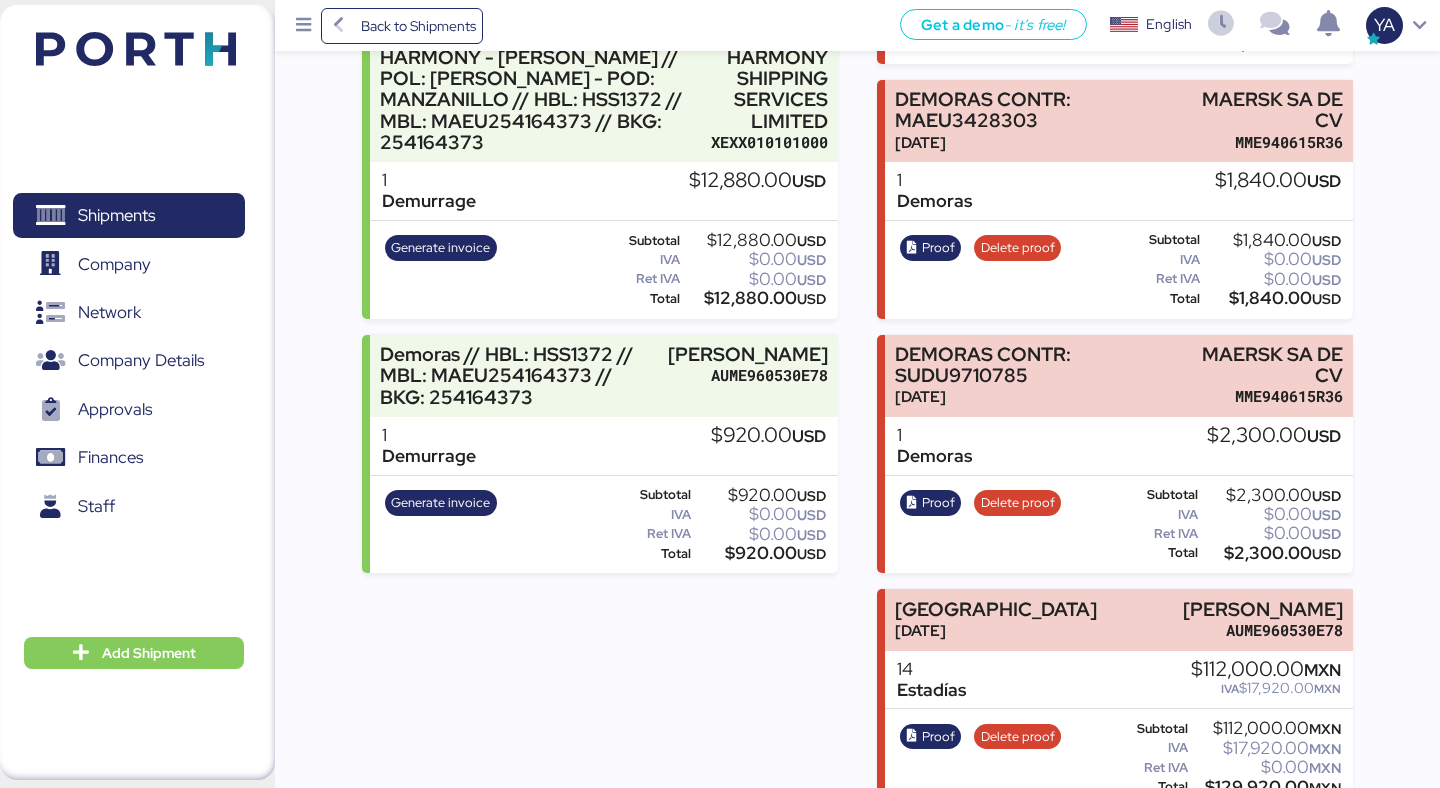 click on "Incomes HARMONY - BENTELER // POL: YANTIAN - POD: MANZANILLO // HBL: HSS1372 // MBL: MAEU254164373 // BKG: 254164373 HARMONY SHIPPING SERVICES LIMITED XEXX010101000 1  Doc Fee
$60.00  USD 1  AMS
$40.00  USD 1  Release Fee
$990.00  USD 1  Wire Transfer
$20.00  USD 1  Delivery Charges
$10,485.00  USD   XML   PDF Cancel invoice Subtotal
$11,595.00  USD IVA
$0.00  USD Ret IVA
$0.00  USD Total
$11,595.00  USD Trucking stays // HBL: HSS1372 // MBL: MAEU254164373 // BKG: 254164373 HARMONY SHIPPING SERVICES LIMITED XEXX010101000 14  STAYING FEE
$7,210.00  USD   XML   PDF Cancel invoice Subtotal
$7,210.00  USD IVA
$0.00  USD Ret IVA
$0.00  USD Total
$7,210.00  USD Demurrage // HBL: HSS1372 // MBL: MAEU254164373 // BKG: 254164373 HARMONY SHIPPING SERVICES LIMITED XEXX010101000 1  Demurrage
$1,840.00  USD 1  Demurrage
$2,300.00  USD   XML   PDF Cancel invoice Subtotal USD IVA 1" at bounding box center (599, 173) 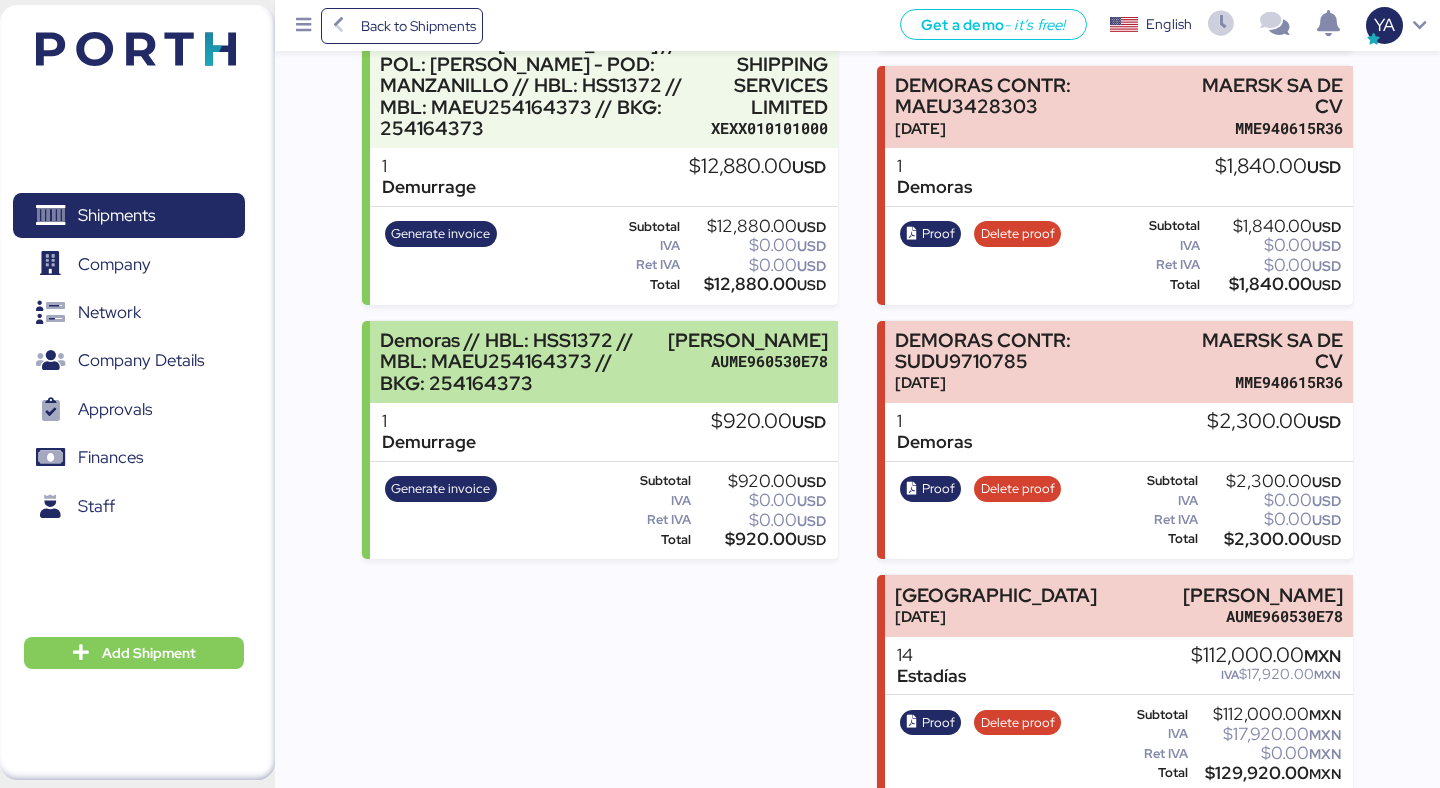 scroll, scrollTop: 1535, scrollLeft: 0, axis: vertical 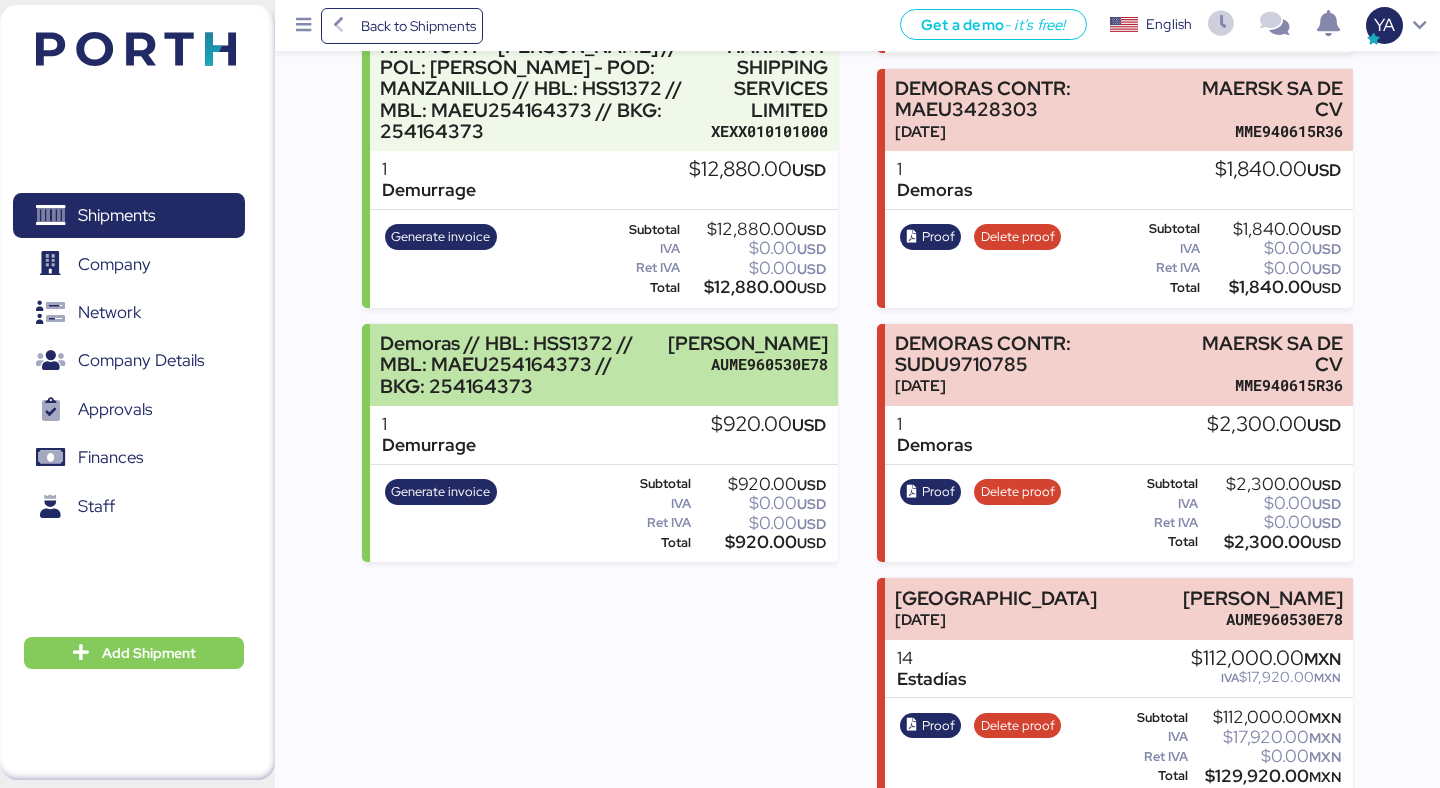 click on "AUME960530E78" at bounding box center (748, 364) 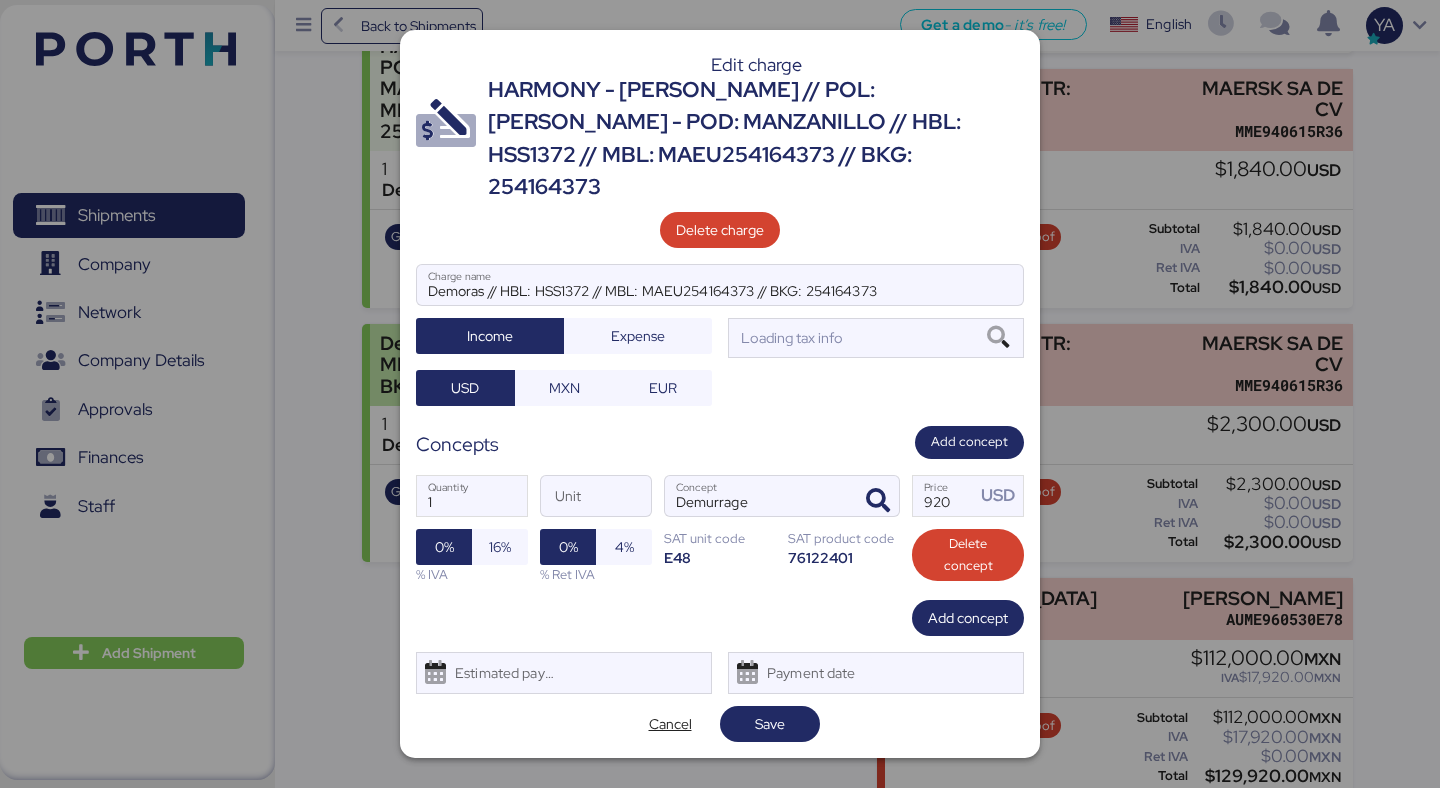 scroll, scrollTop: 0, scrollLeft: 0, axis: both 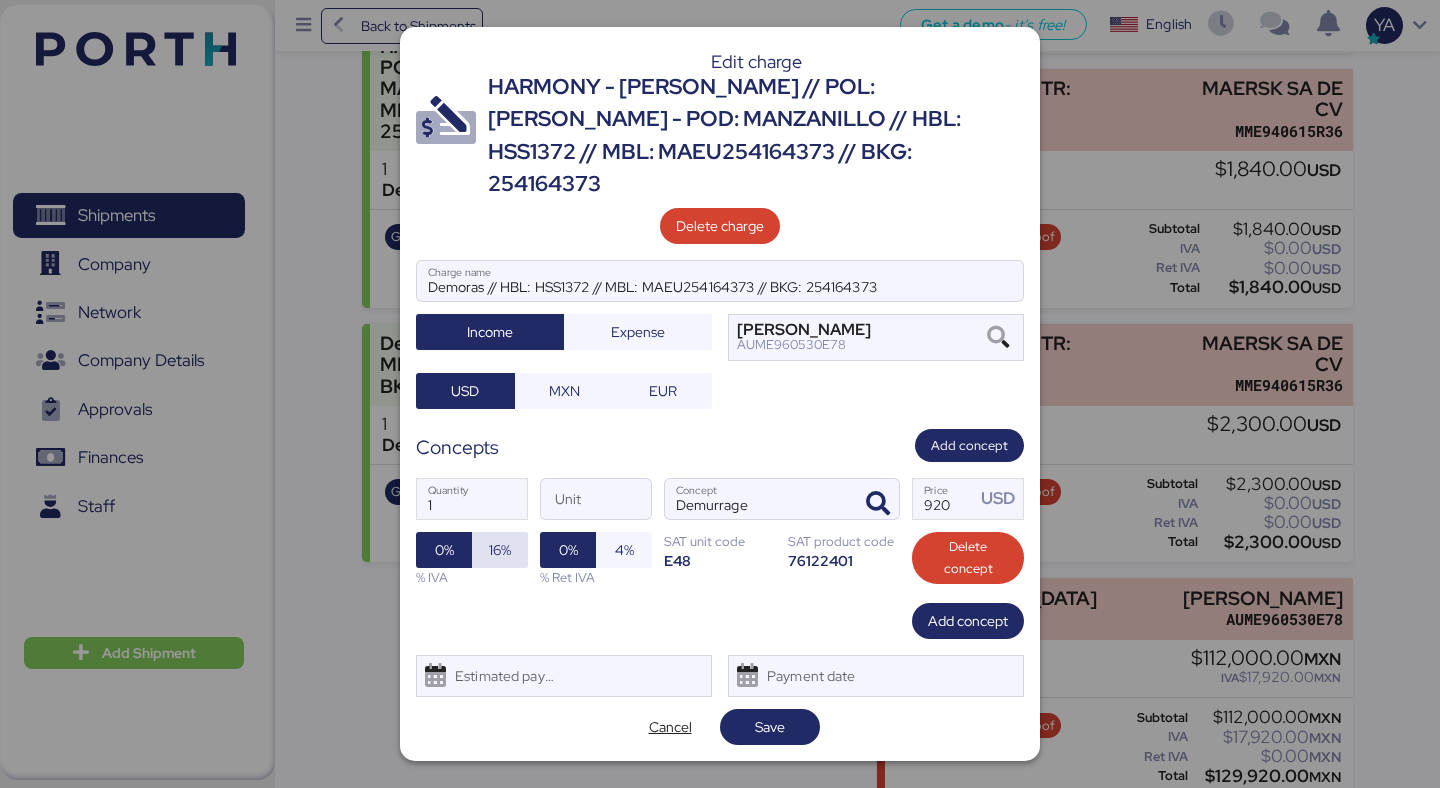 click on "16%" at bounding box center (500, 550) 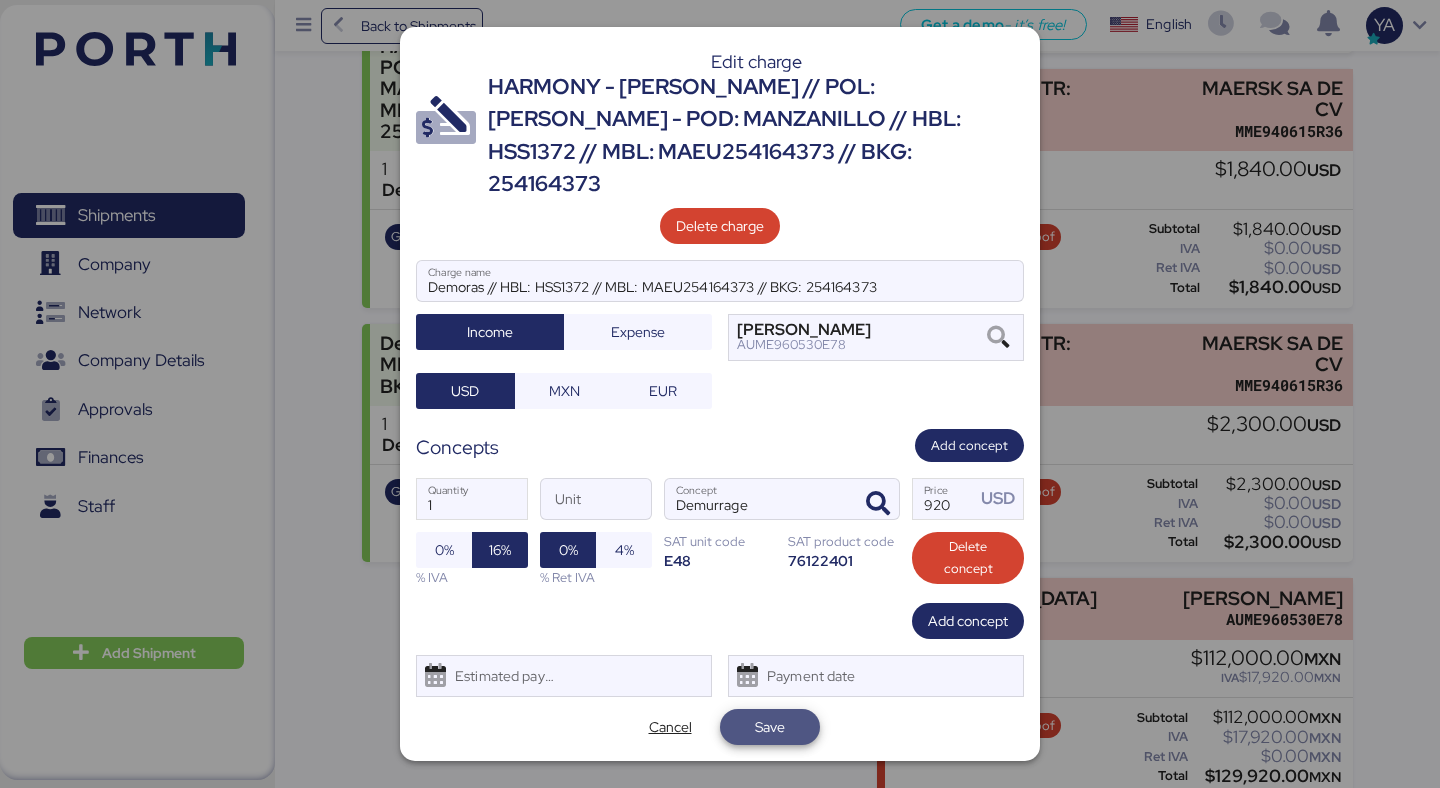 click on "Save" at bounding box center (770, 727) 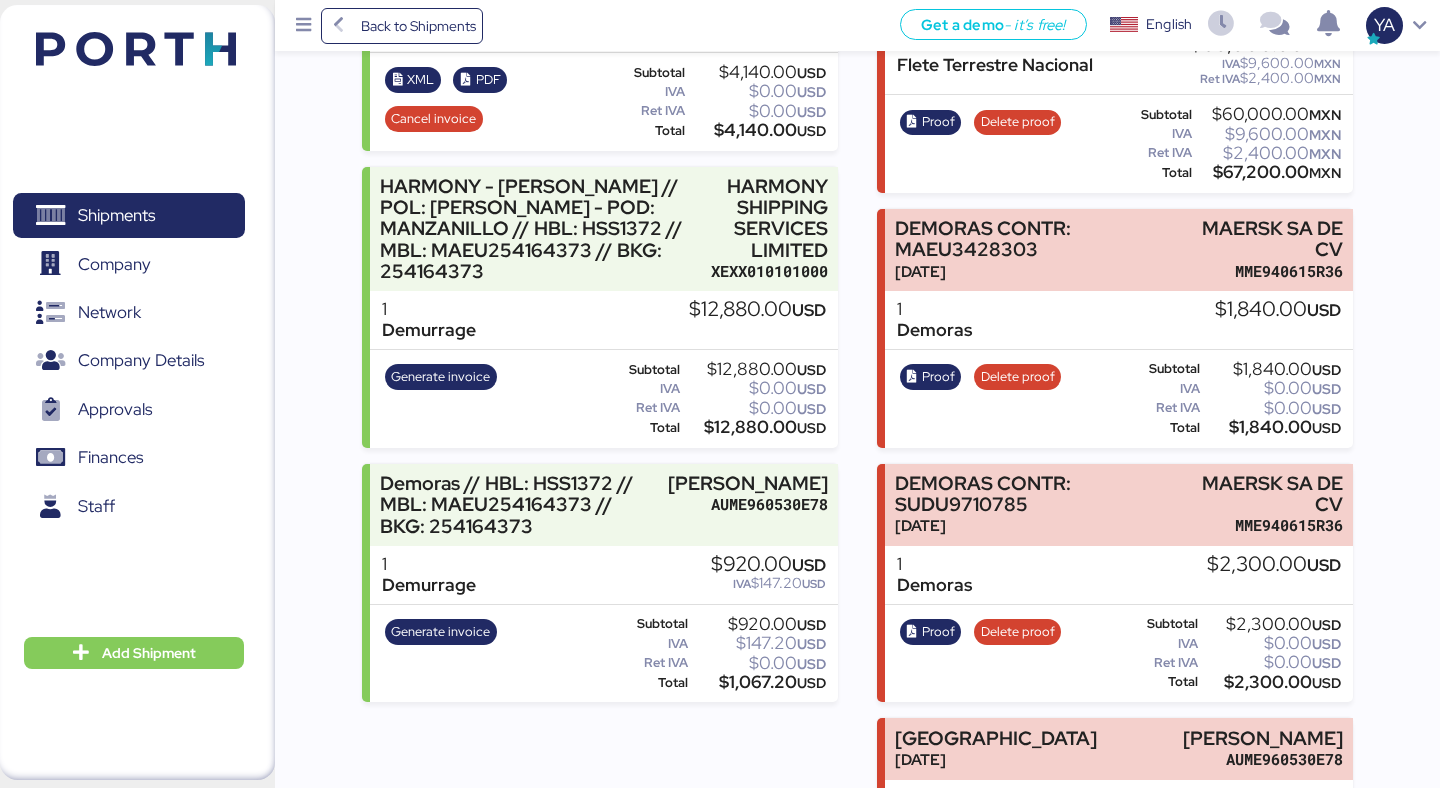 scroll, scrollTop: 1392, scrollLeft: 0, axis: vertical 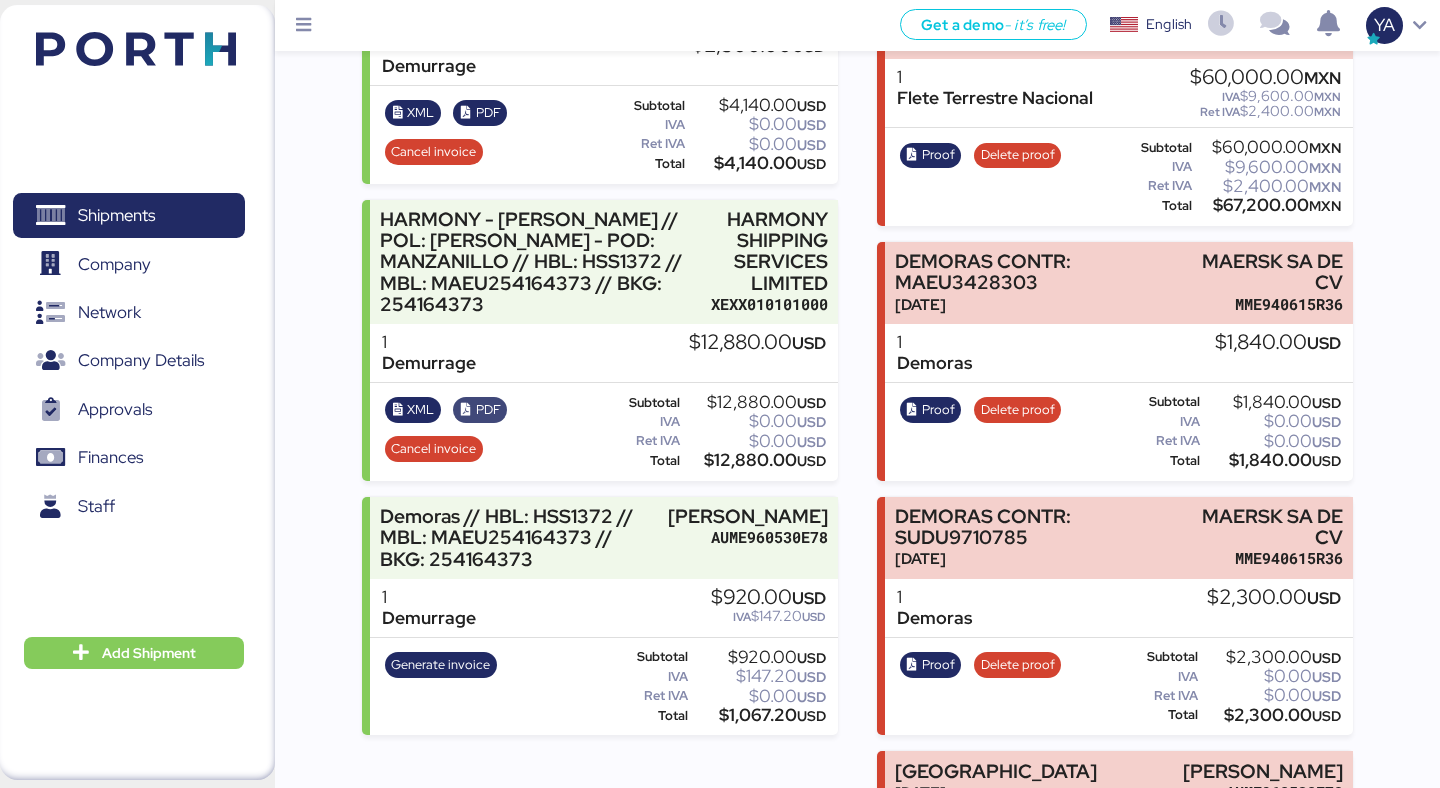 click on "PDF" at bounding box center (488, 410) 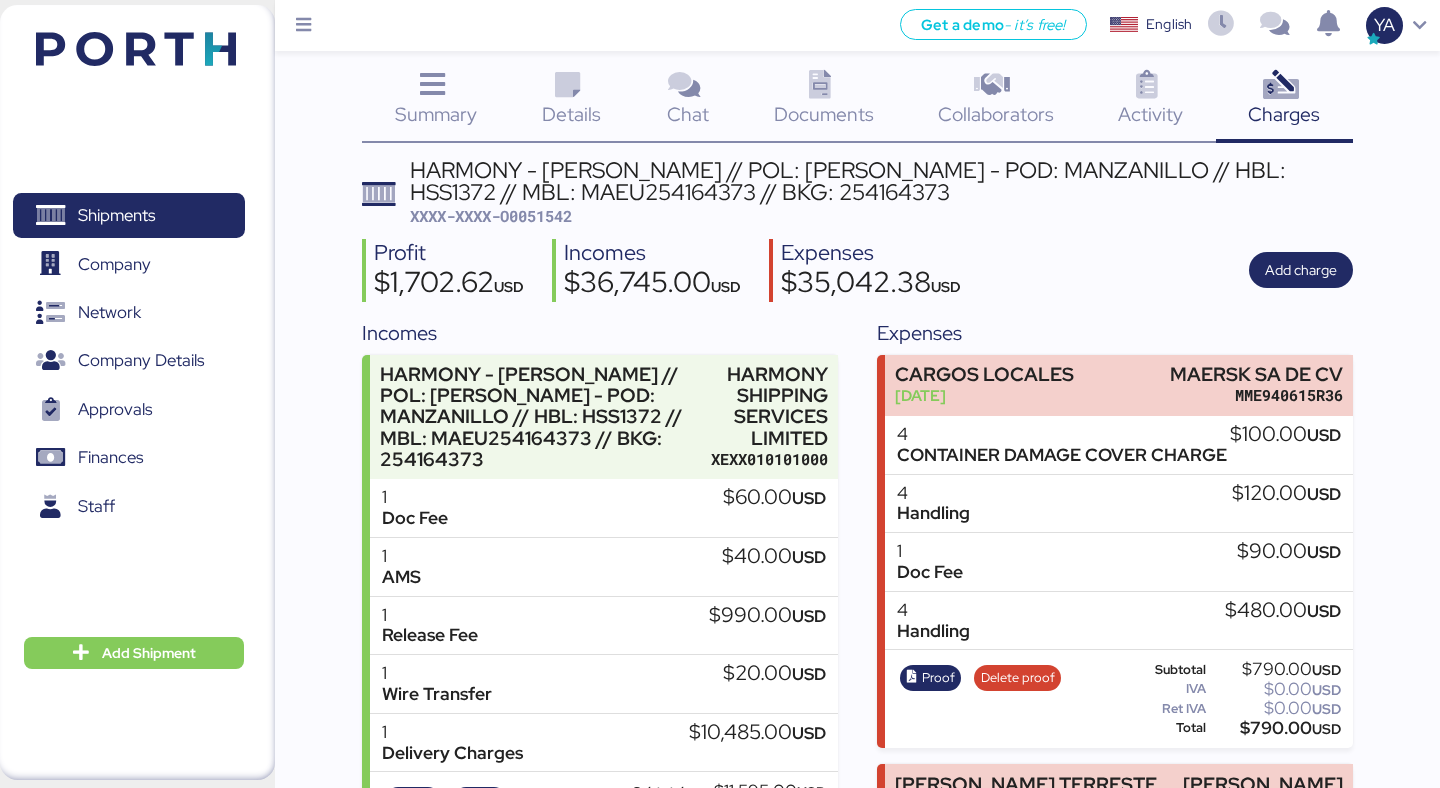 scroll, scrollTop: 0, scrollLeft: 0, axis: both 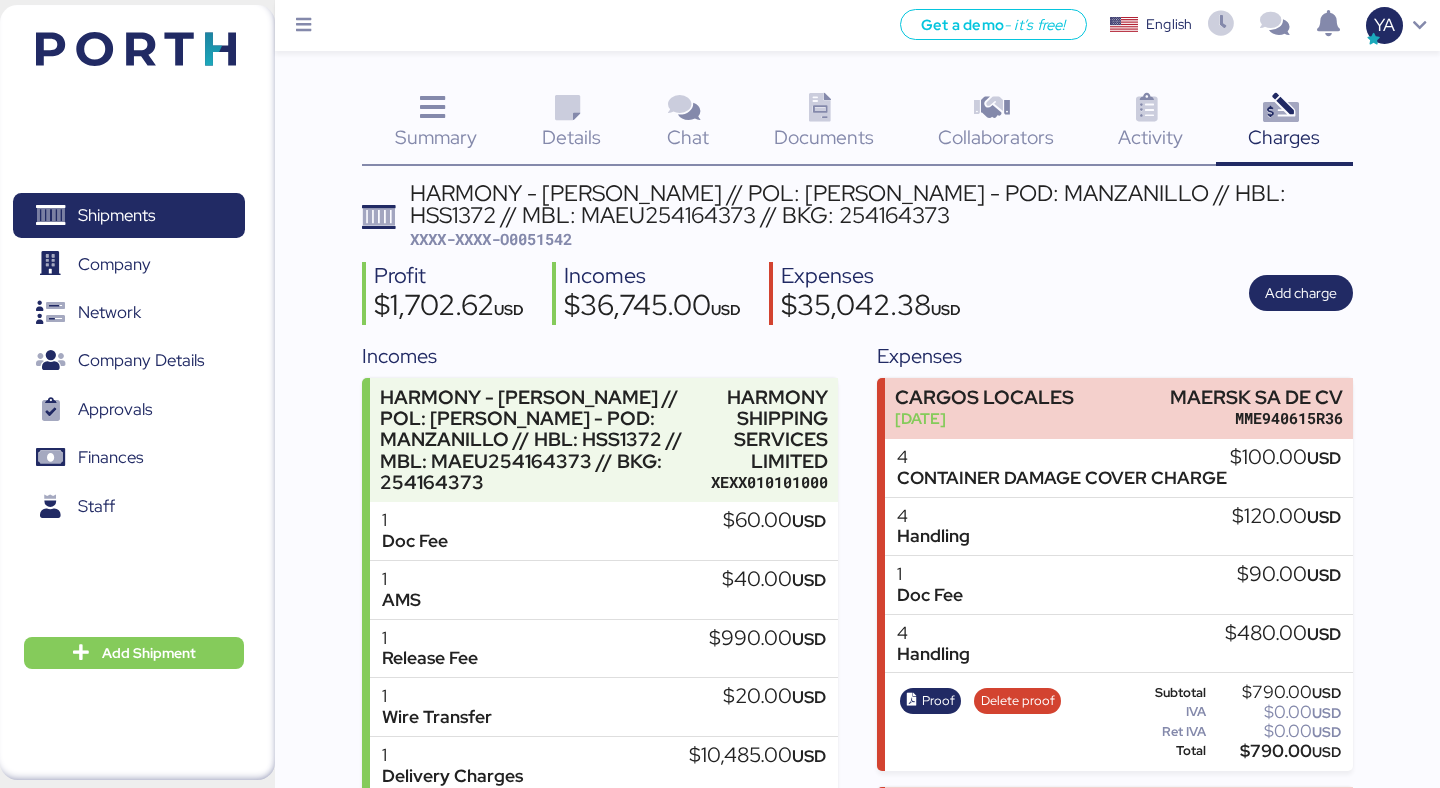 click on "HARMONY - [PERSON_NAME] // POL: [PERSON_NAME] - POD: MANZANILLO // HBL: HSS1372 // MBL: MAEU254164373 // BKG: 254164373" at bounding box center [881, 204] 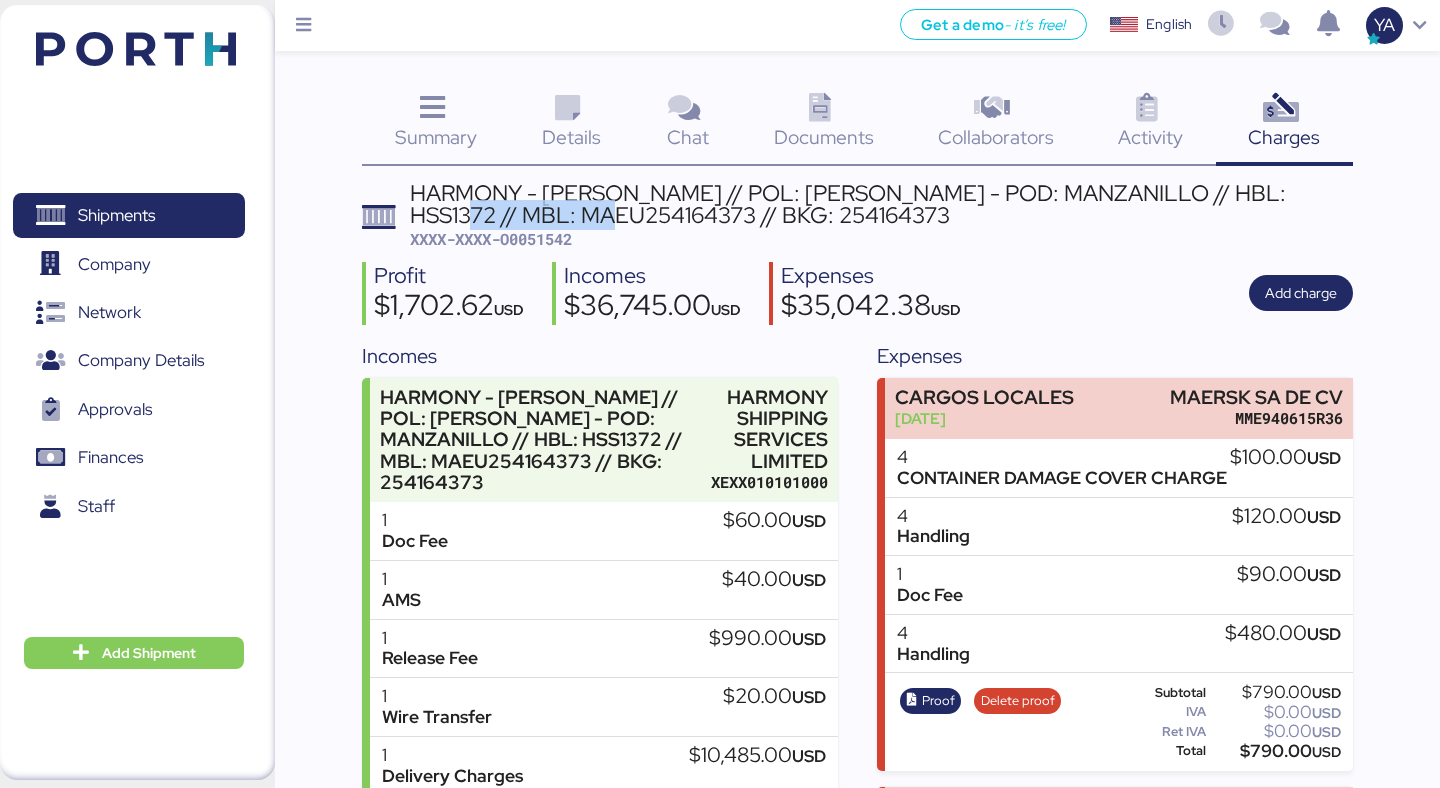 click on "HARMONY - [PERSON_NAME] // POL: [PERSON_NAME] - POD: MANZANILLO // HBL: HSS1372 // MBL: MAEU254164373 // BKG: 254164373" at bounding box center [881, 204] 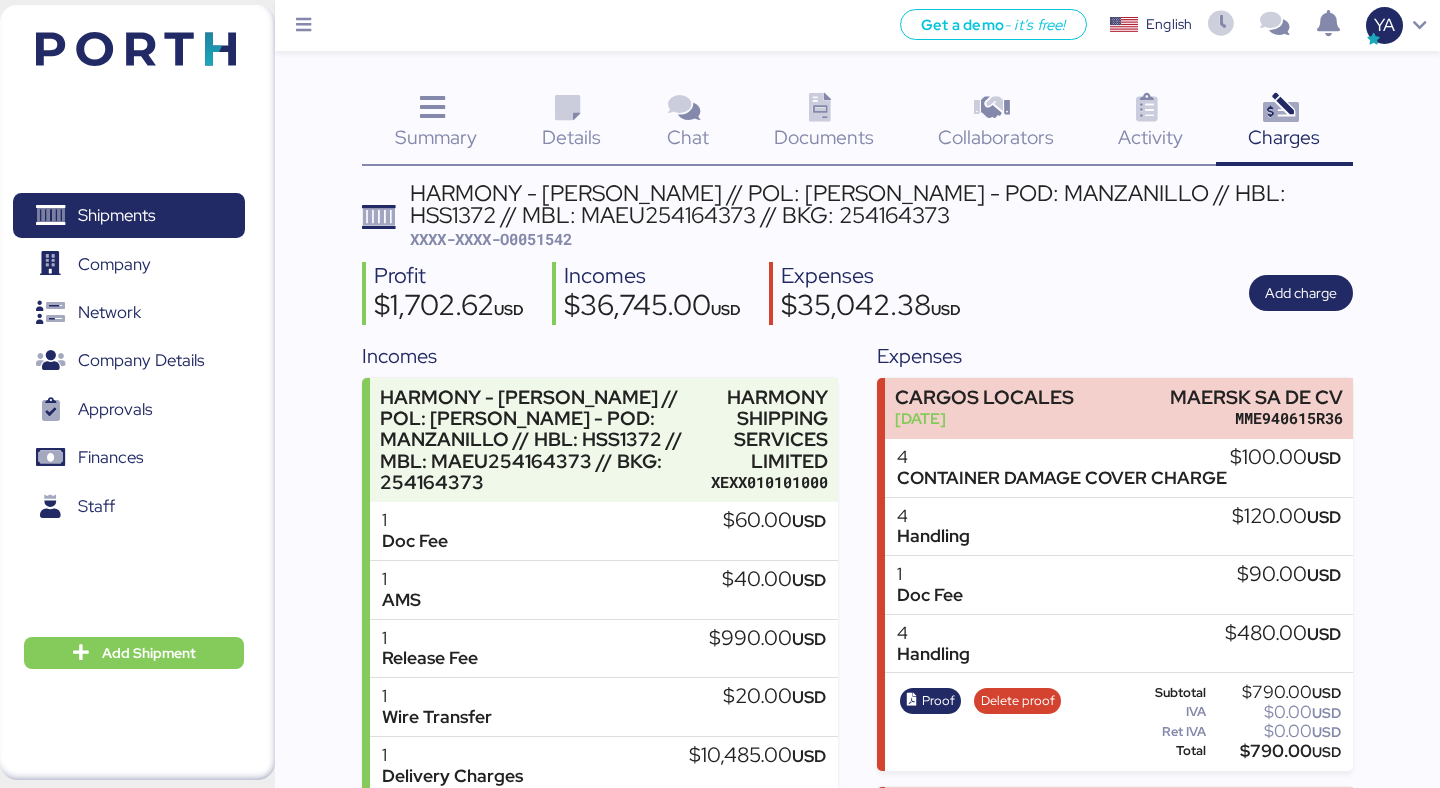 click on "HARMONY - [PERSON_NAME] // POL: [PERSON_NAME] - POD: MANZANILLO // HBL: HSS1372 // MBL: MAEU254164373 // BKG: 254164373" at bounding box center [881, 204] 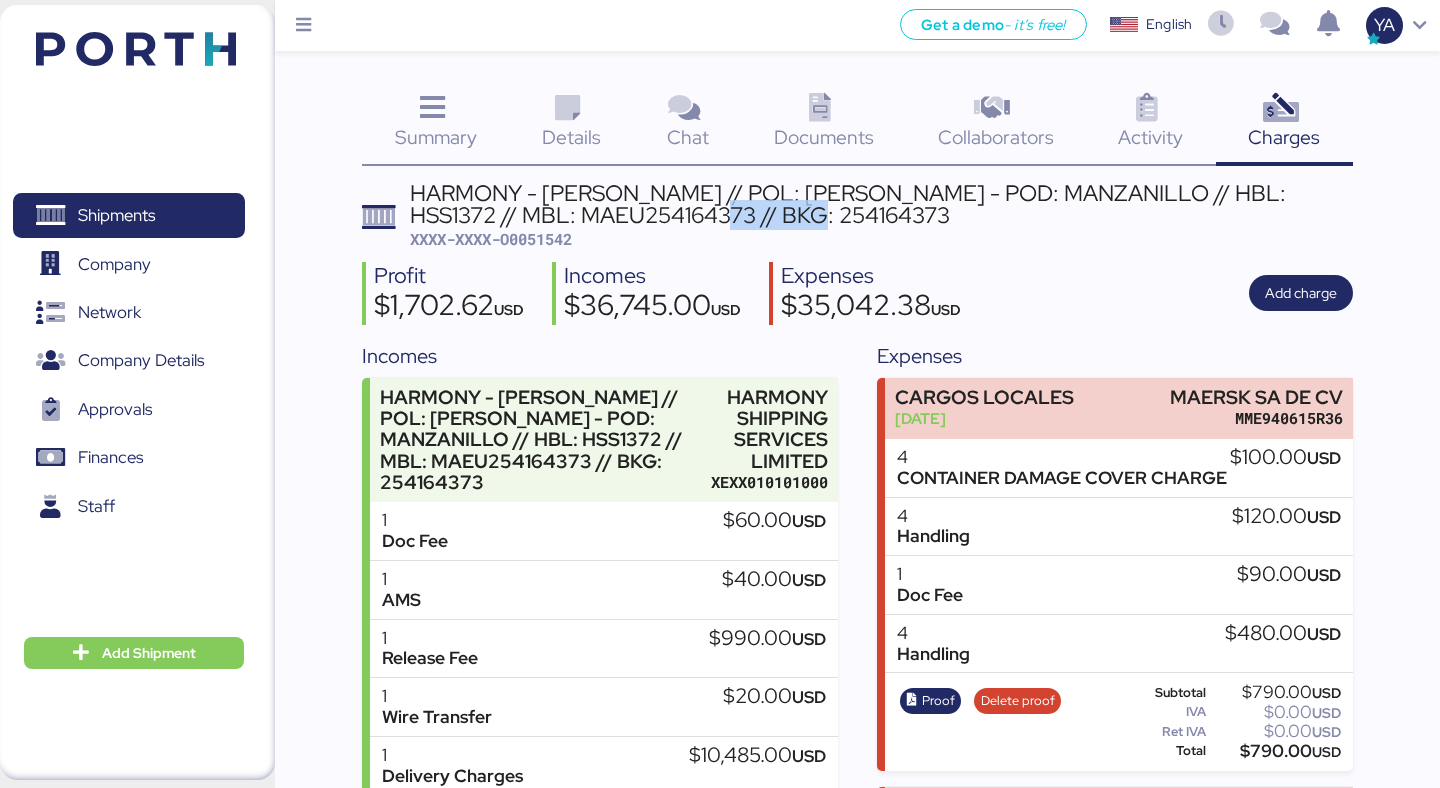 click on "HARMONY - [PERSON_NAME] // POL: [PERSON_NAME] - POD: MANZANILLO // HBL: HSS1372 // MBL: MAEU254164373 // BKG: 254164373" at bounding box center (881, 204) 